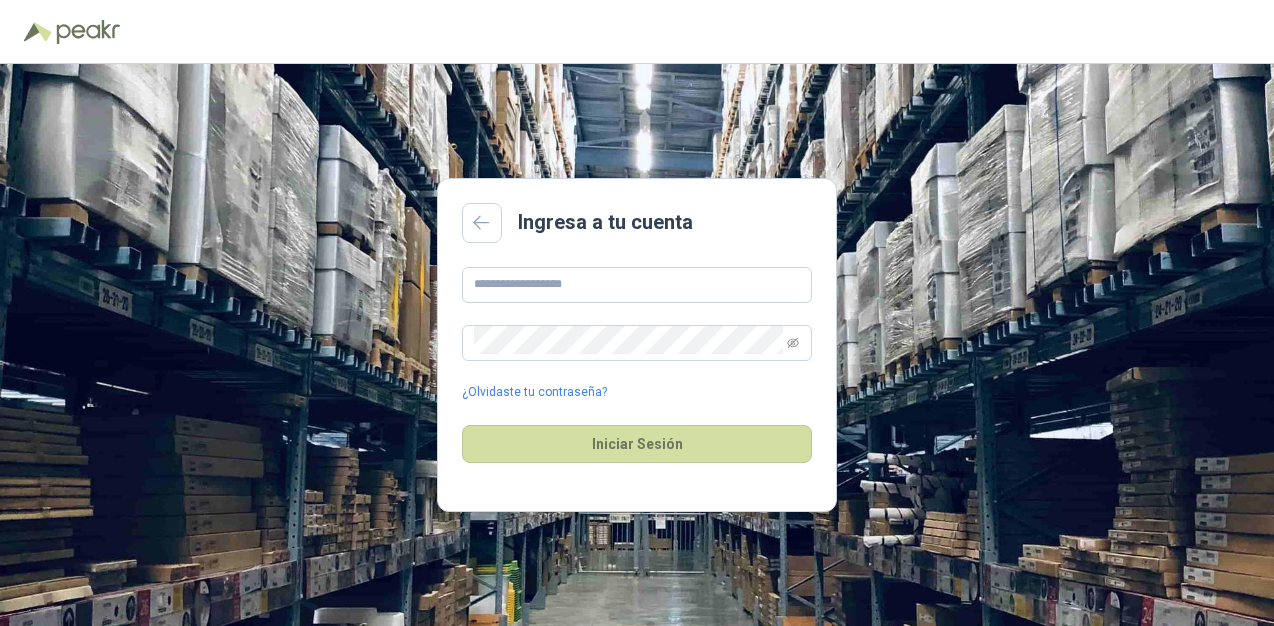 scroll, scrollTop: 0, scrollLeft: 0, axis: both 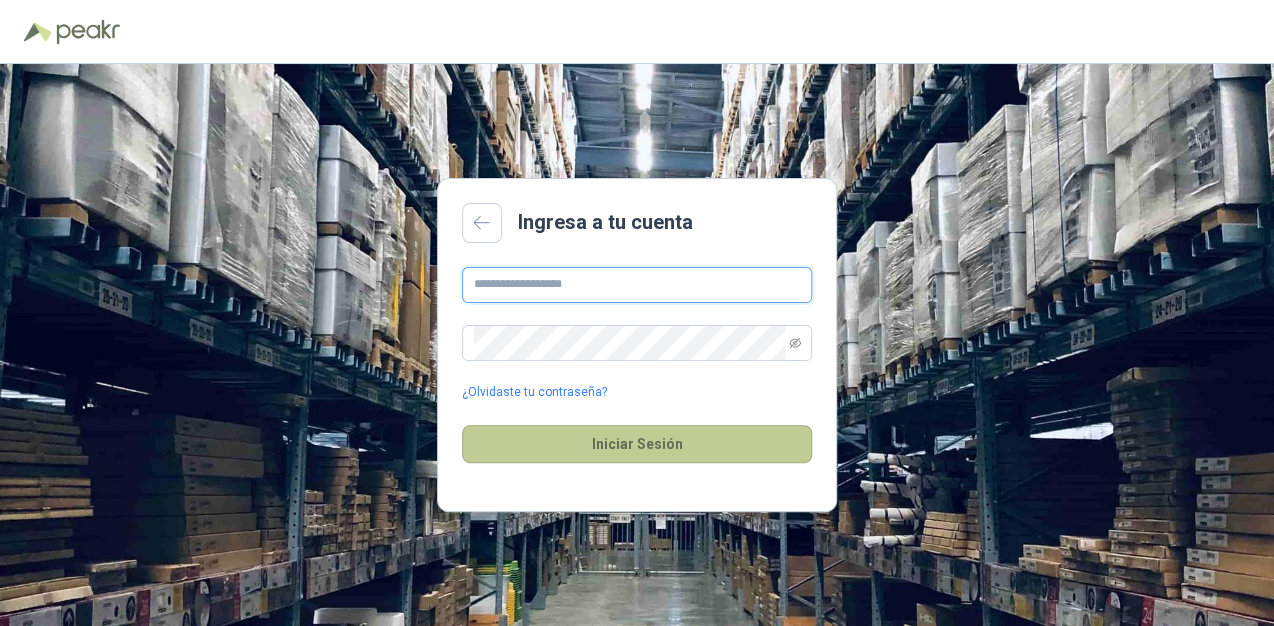 type on "**********" 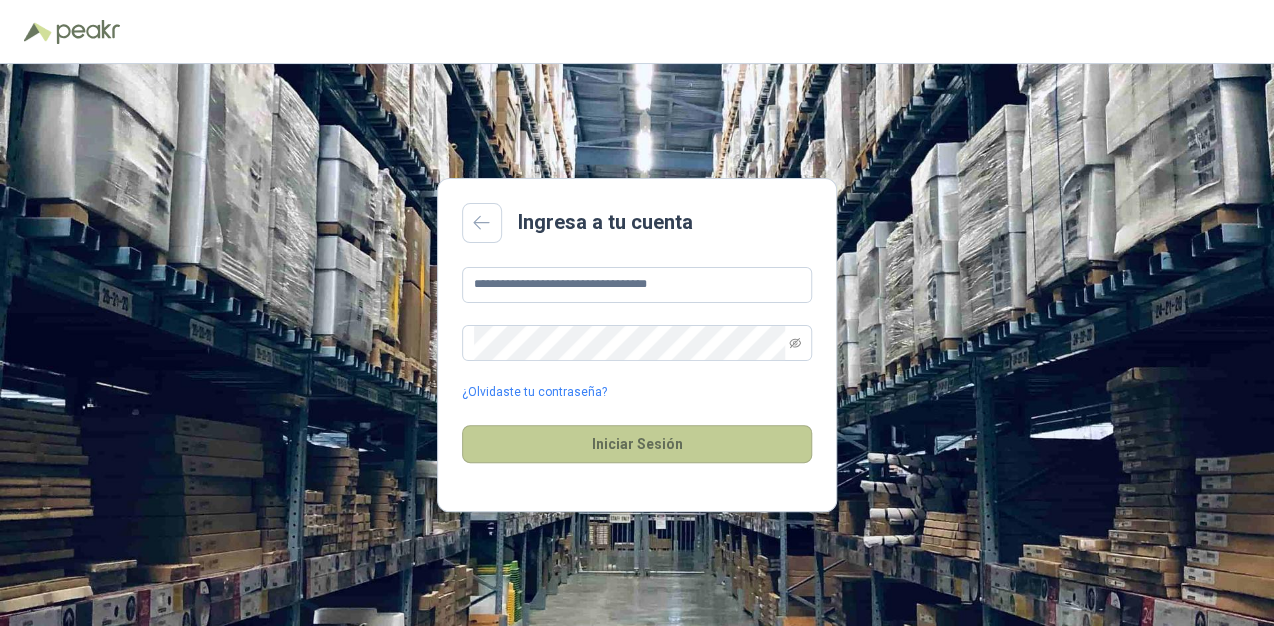 click on "Iniciar Sesión" at bounding box center [637, 444] 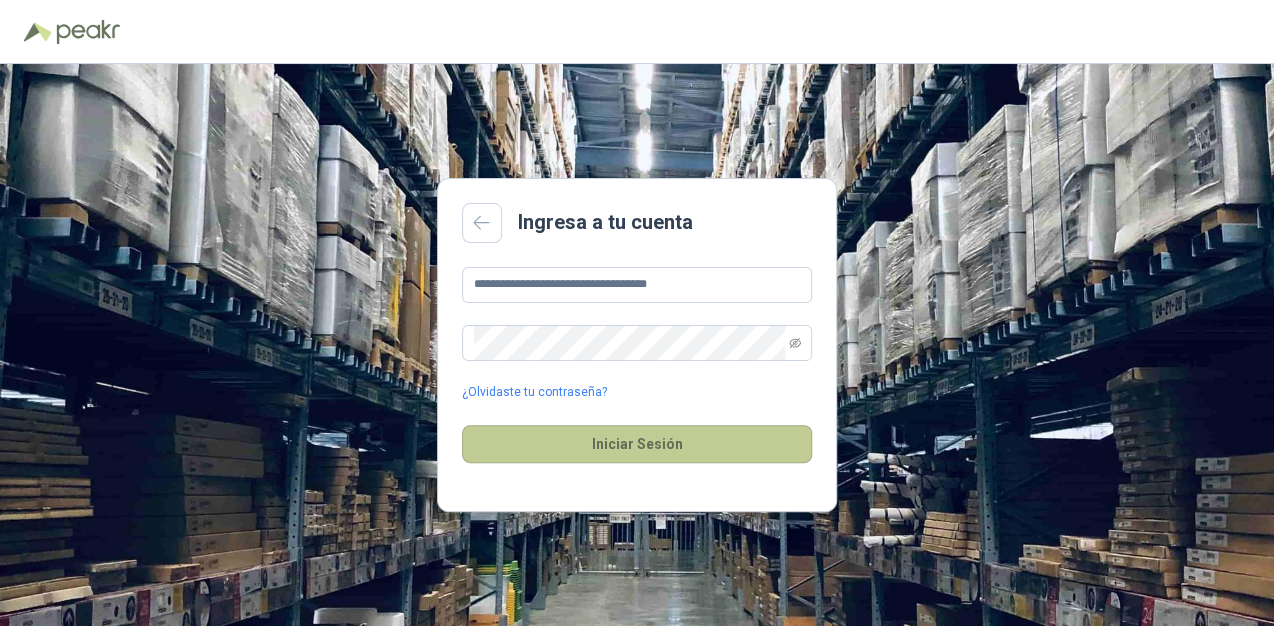 click on "Iniciar Sesión" at bounding box center [637, 444] 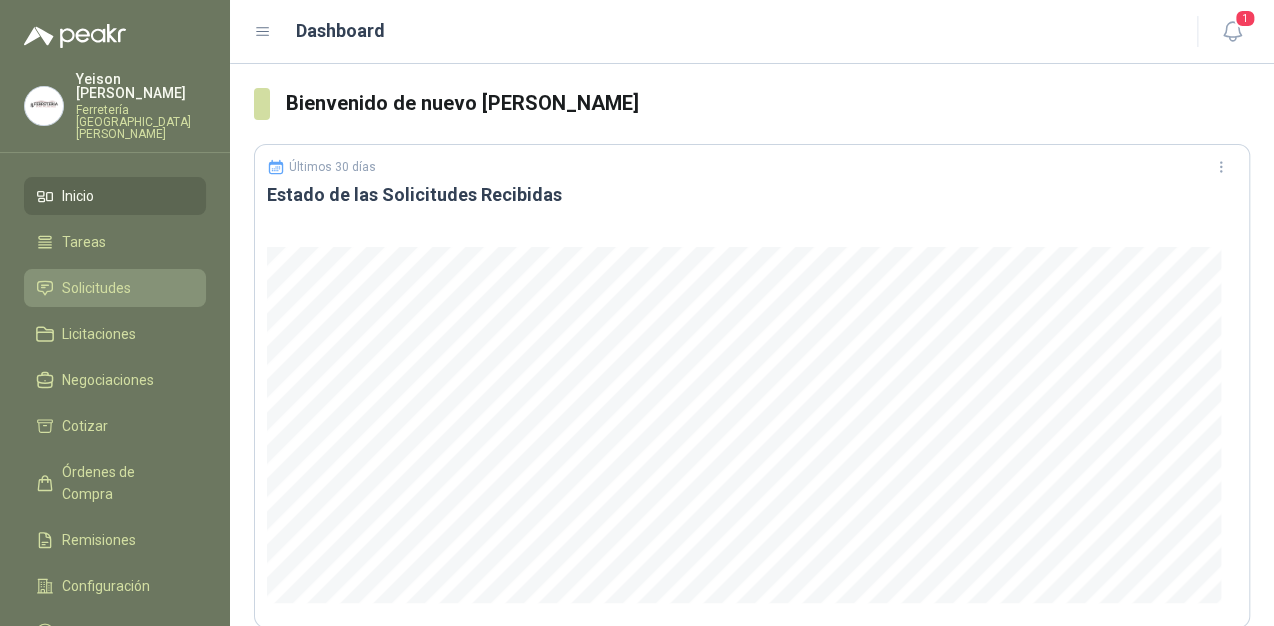 click on "Solicitudes" at bounding box center (115, 288) 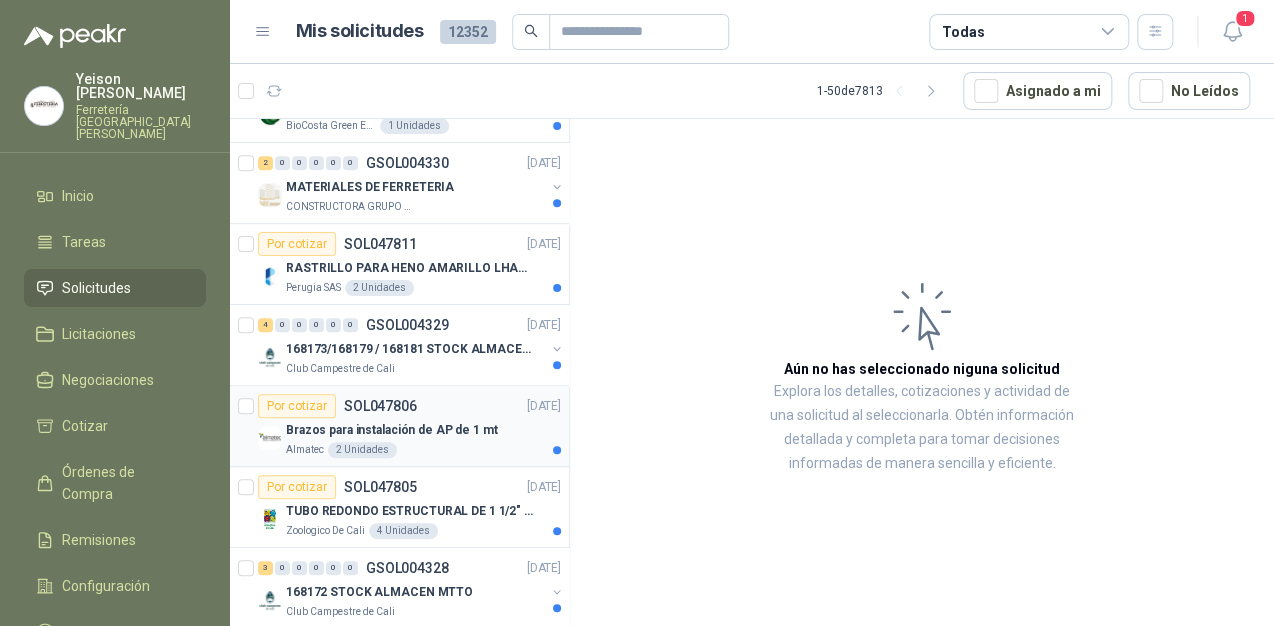 scroll, scrollTop: 560, scrollLeft: 0, axis: vertical 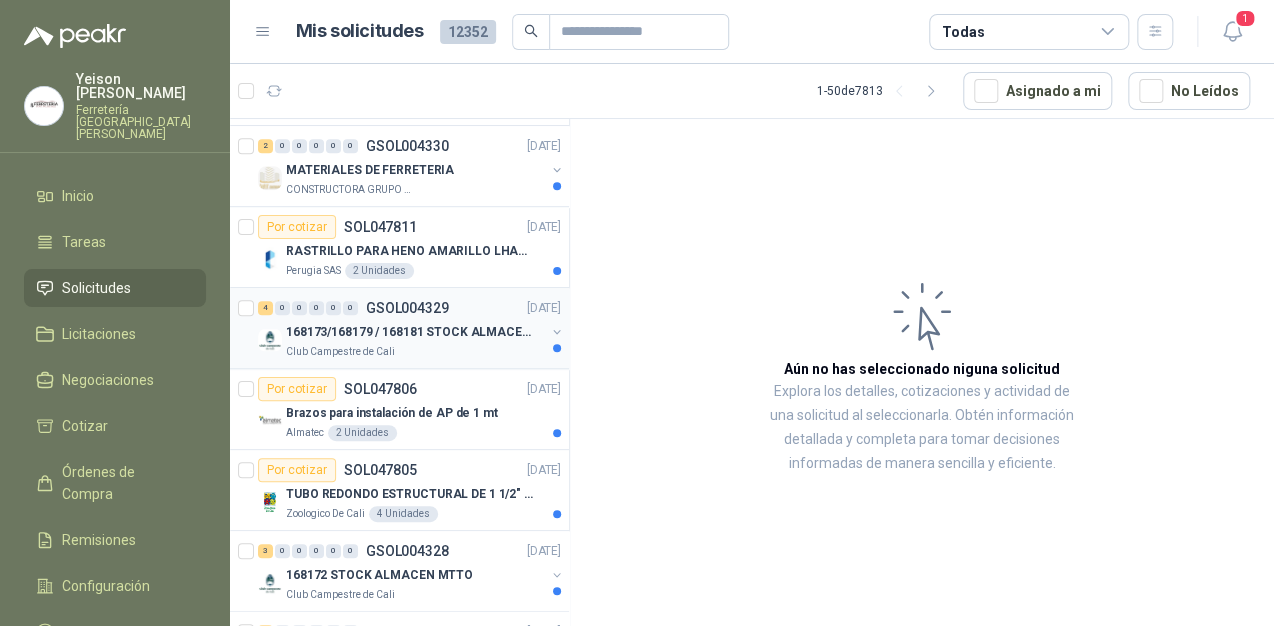 click on "Club Campestre de Cali" at bounding box center (340, 352) 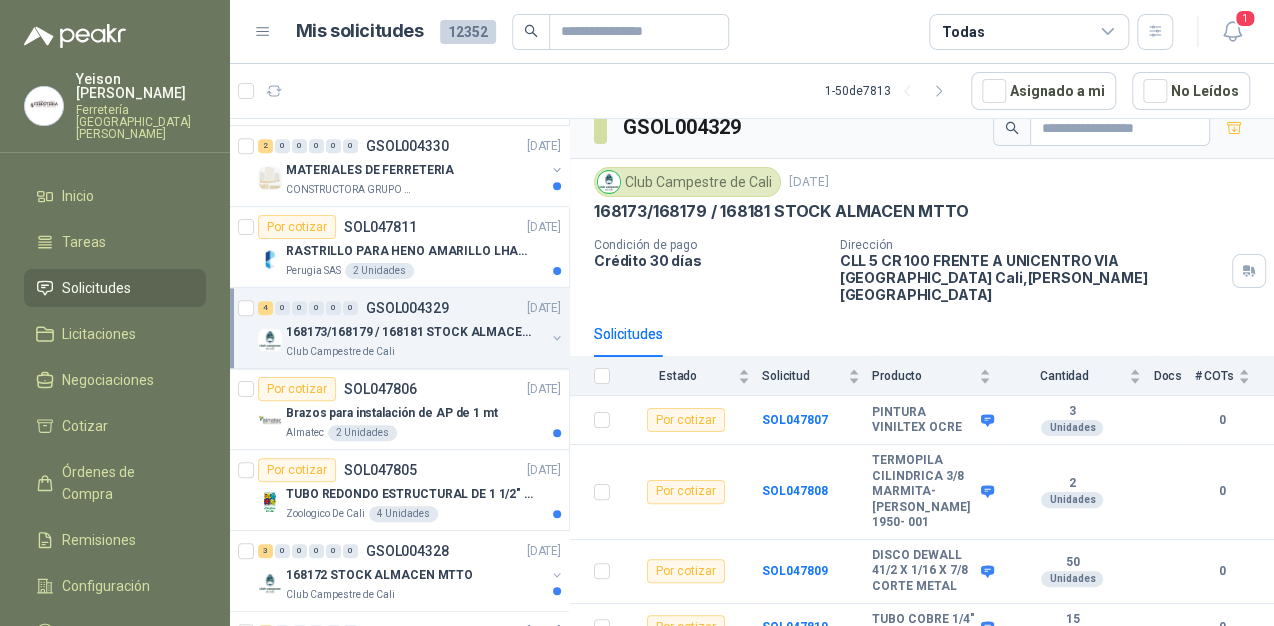 scroll, scrollTop: 37, scrollLeft: 0, axis: vertical 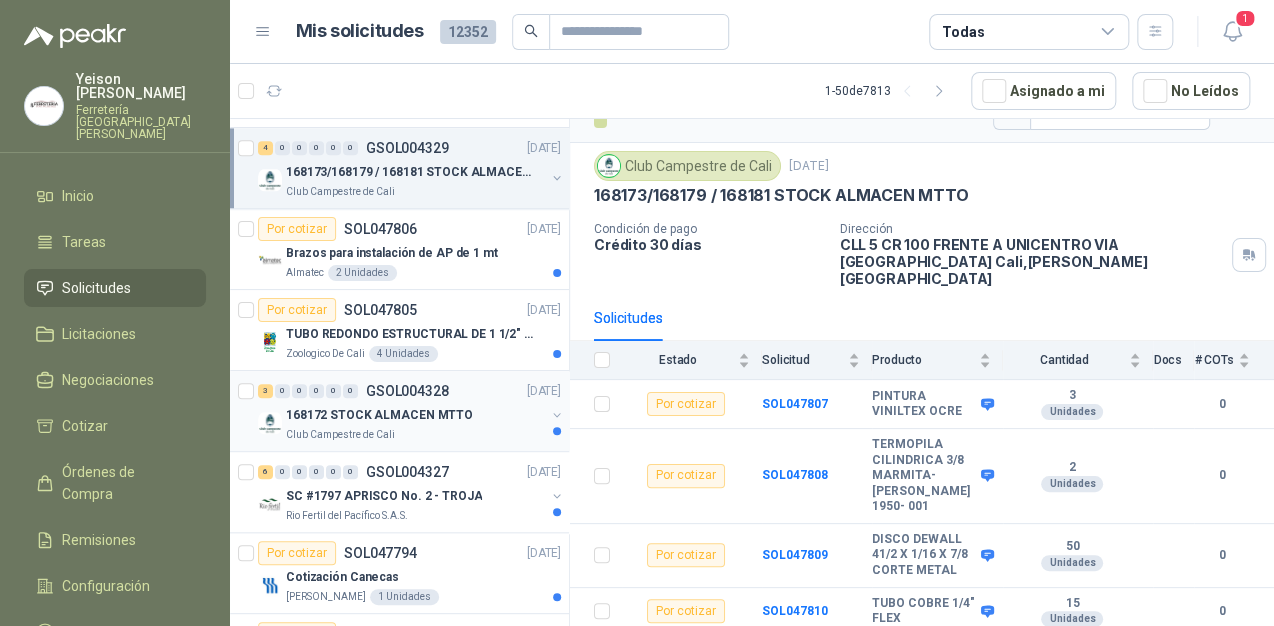 click on "168172 STOCK ALMACEN MTTO" at bounding box center [379, 415] 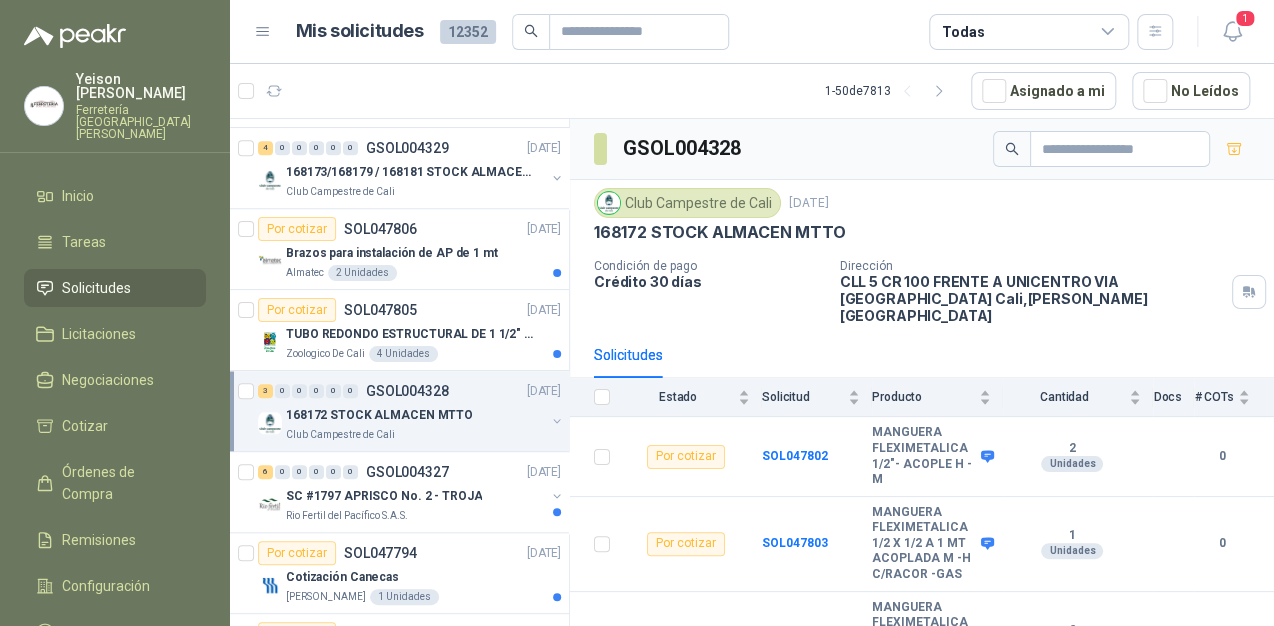 scroll, scrollTop: 51, scrollLeft: 0, axis: vertical 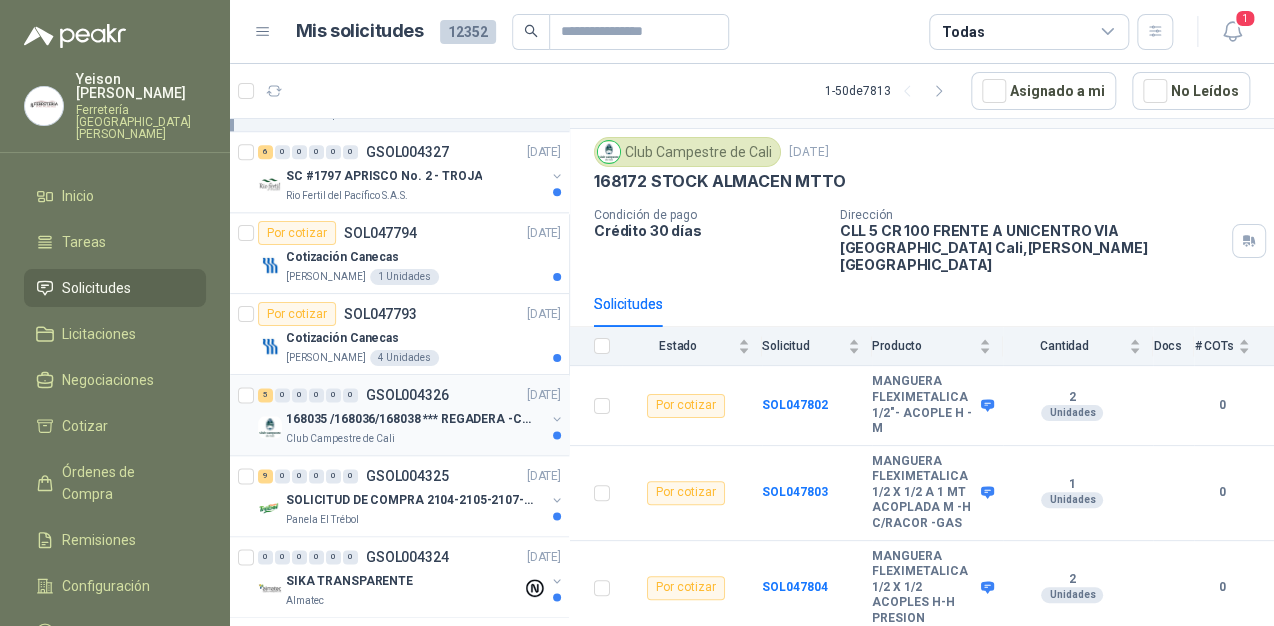 click on "168035 /168036/168038 *** REGADERA -CEMENTO-MALLA" at bounding box center (410, 419) 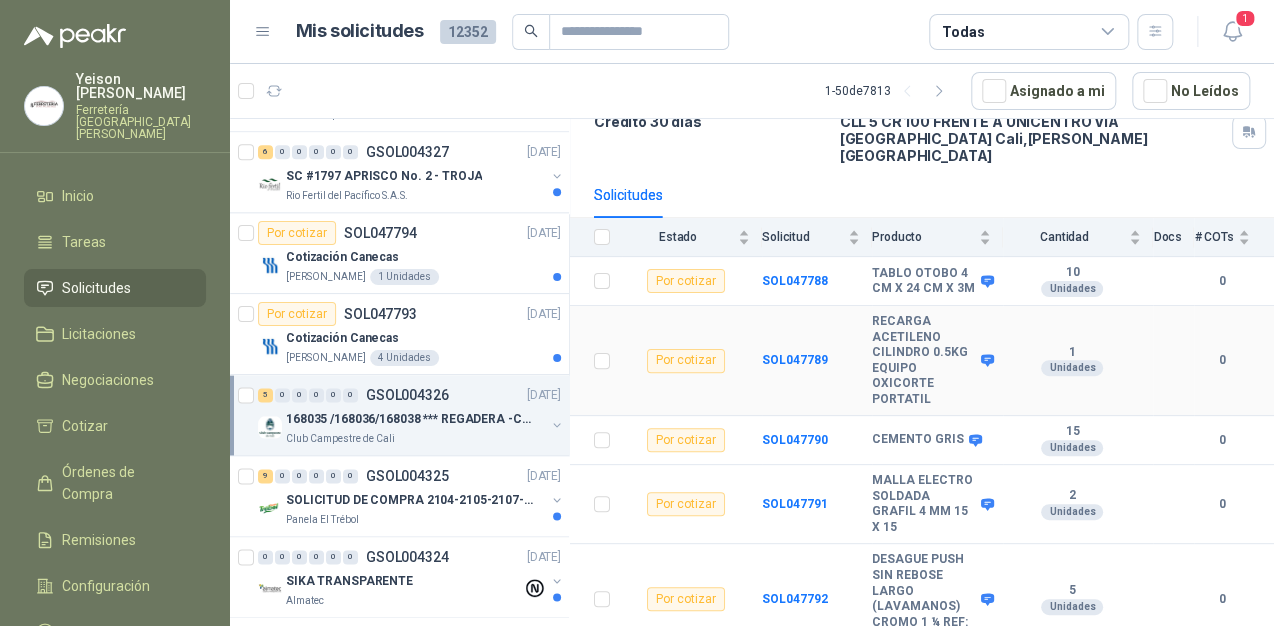 scroll, scrollTop: 209, scrollLeft: 0, axis: vertical 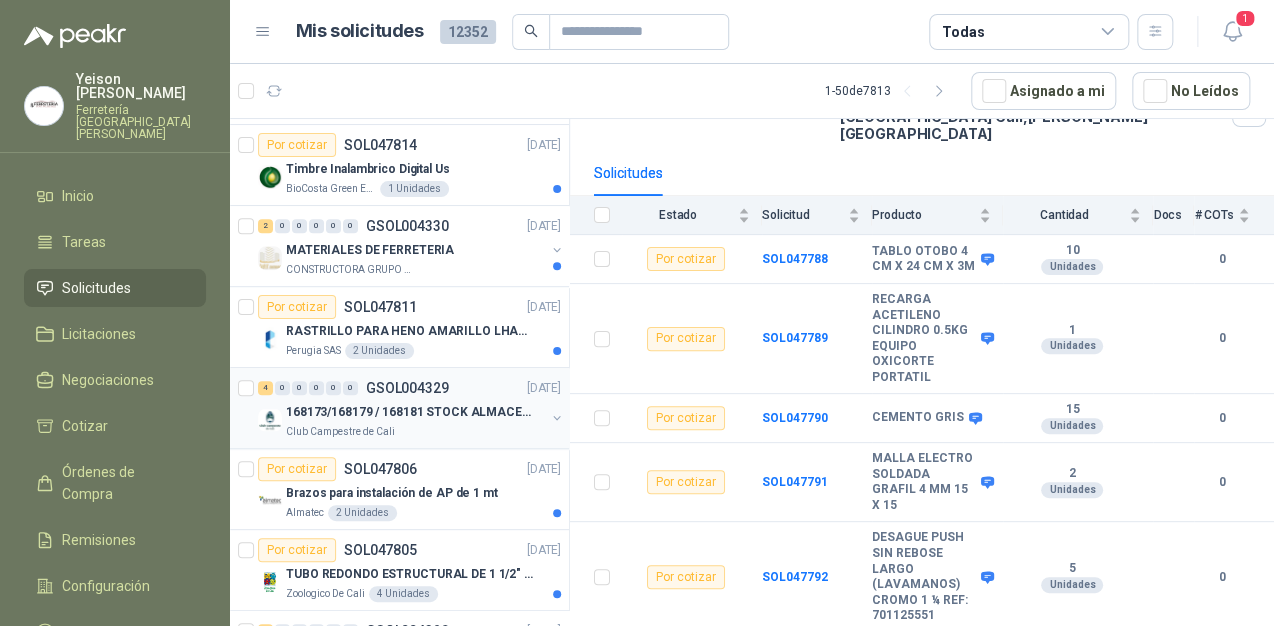 click on "168173/168179 / 168181 STOCK ALMACEN MTTO" at bounding box center [410, 412] 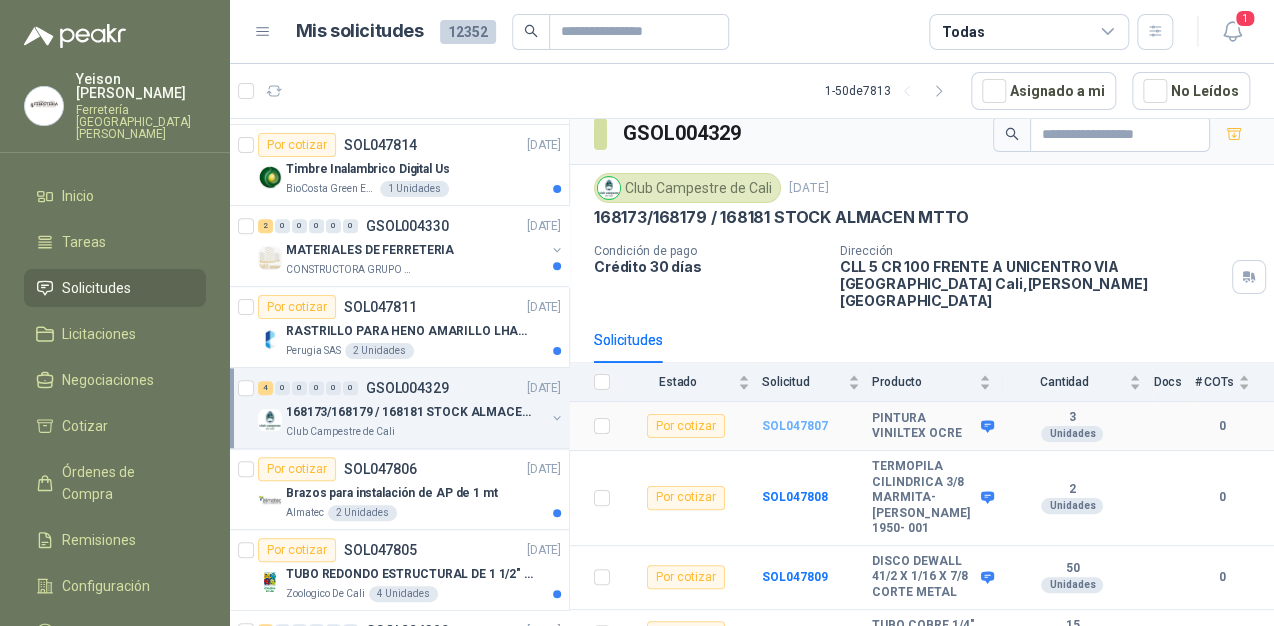 scroll, scrollTop: 37, scrollLeft: 0, axis: vertical 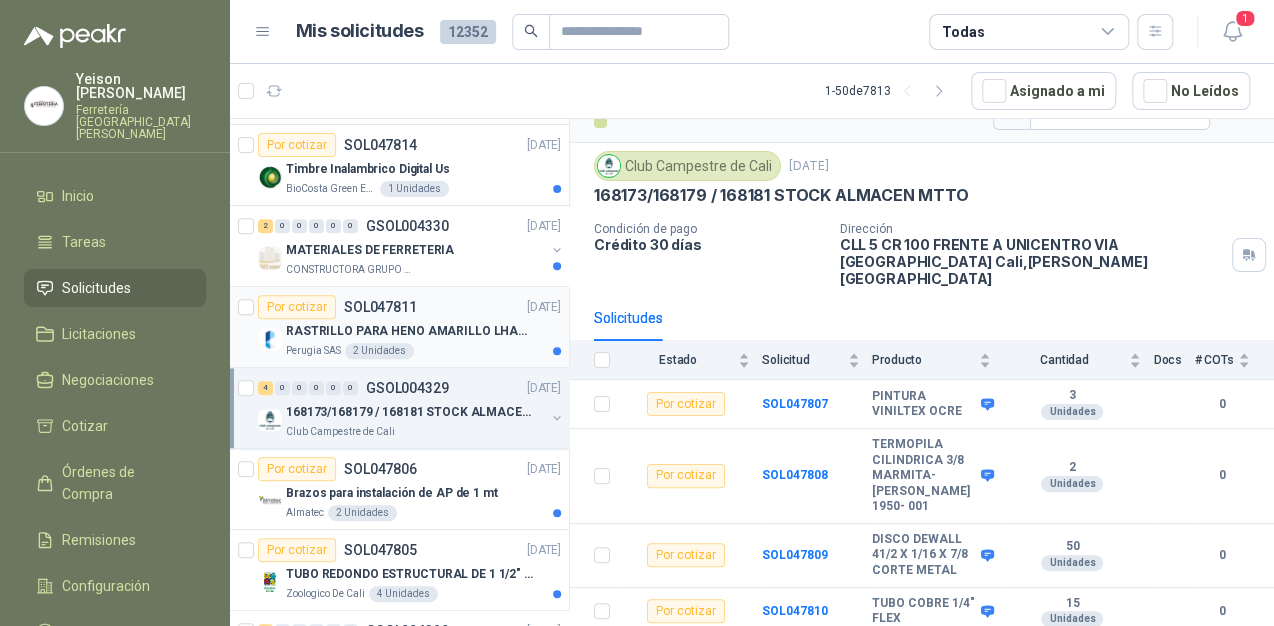 click on "Perugia SAS 2   Unidades" at bounding box center [423, 351] 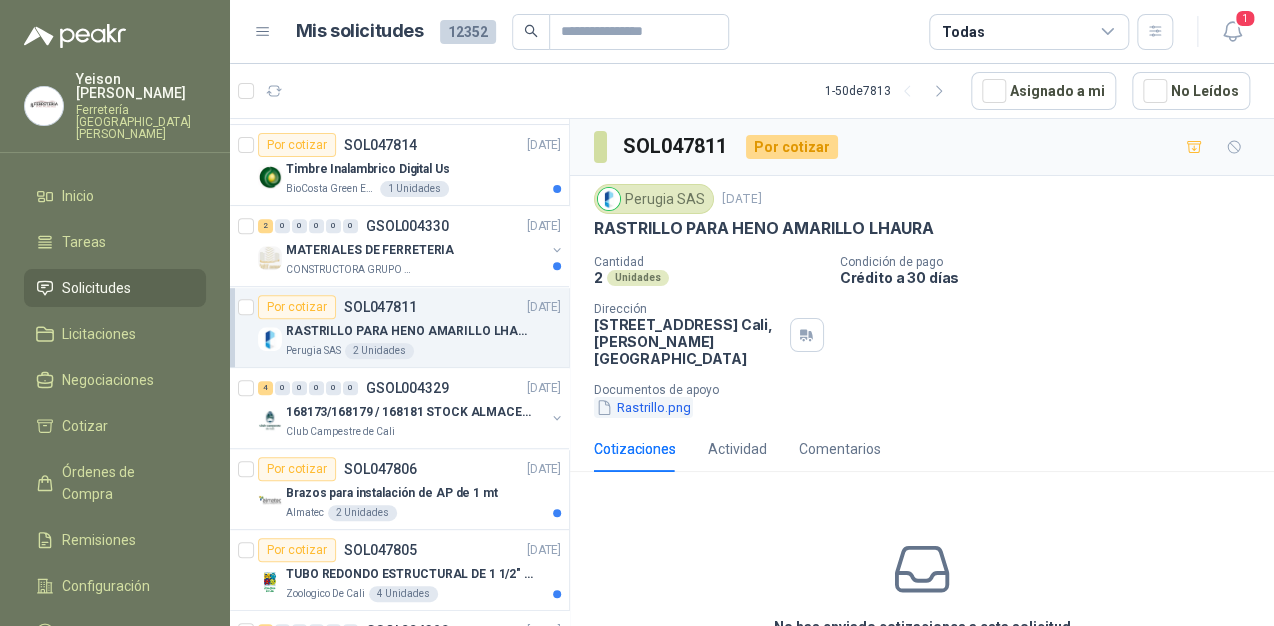 click on "Rastrillo.png" at bounding box center (643, 407) 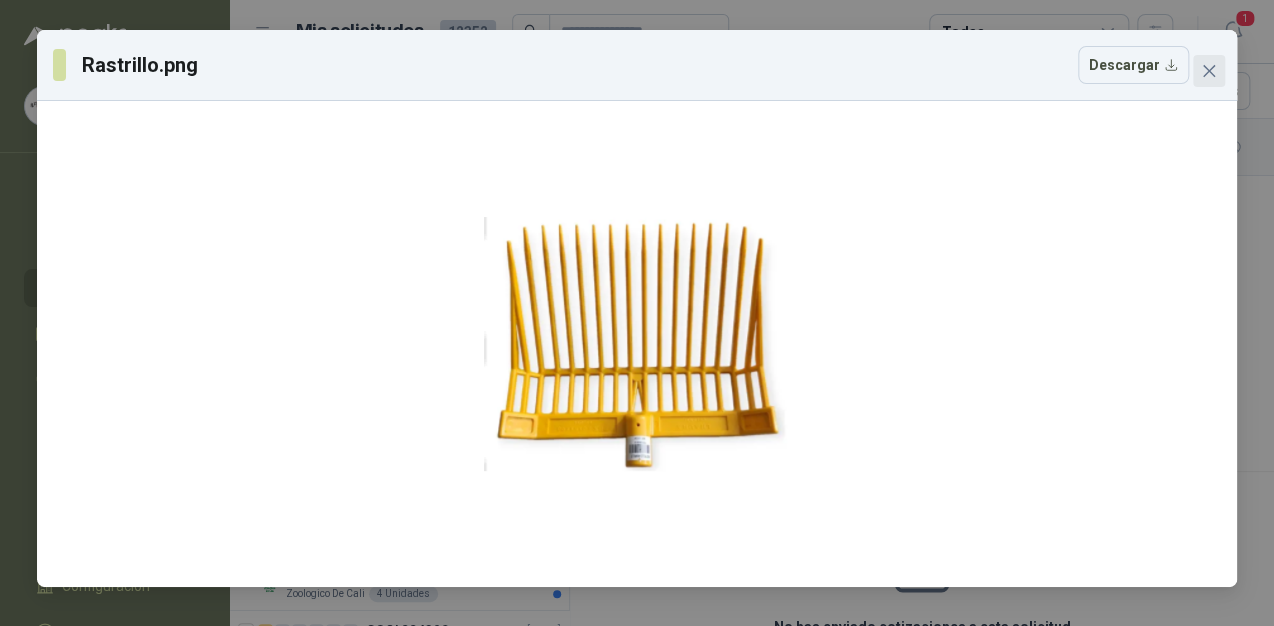 click 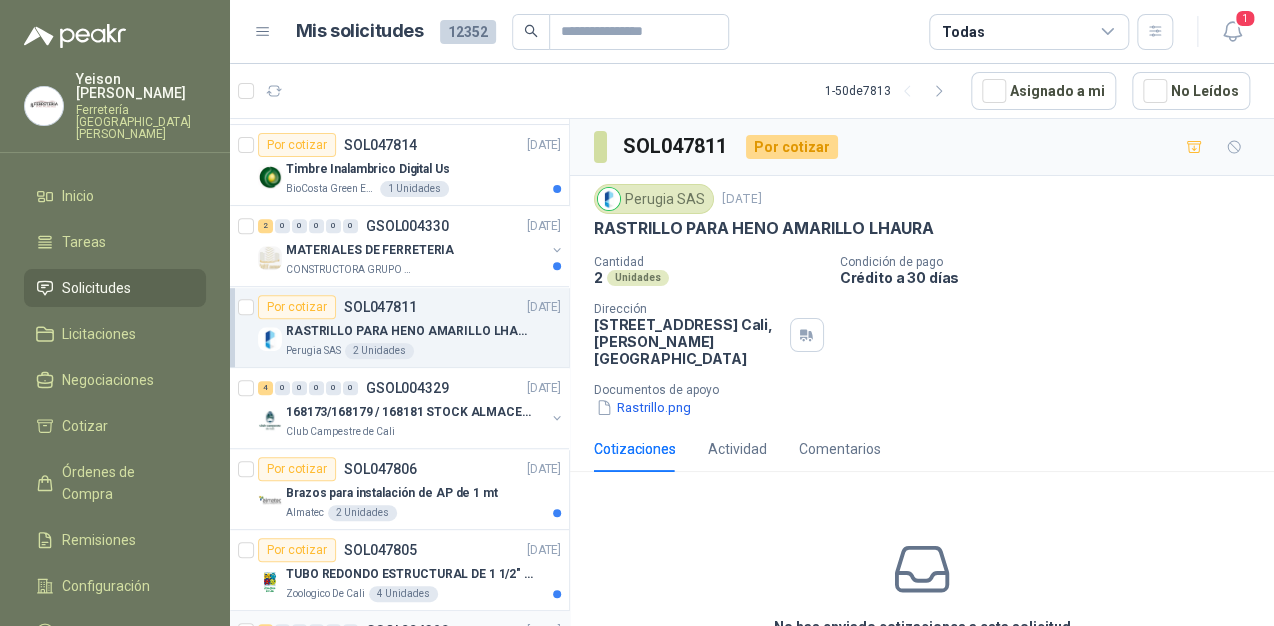 scroll, scrollTop: 640, scrollLeft: 0, axis: vertical 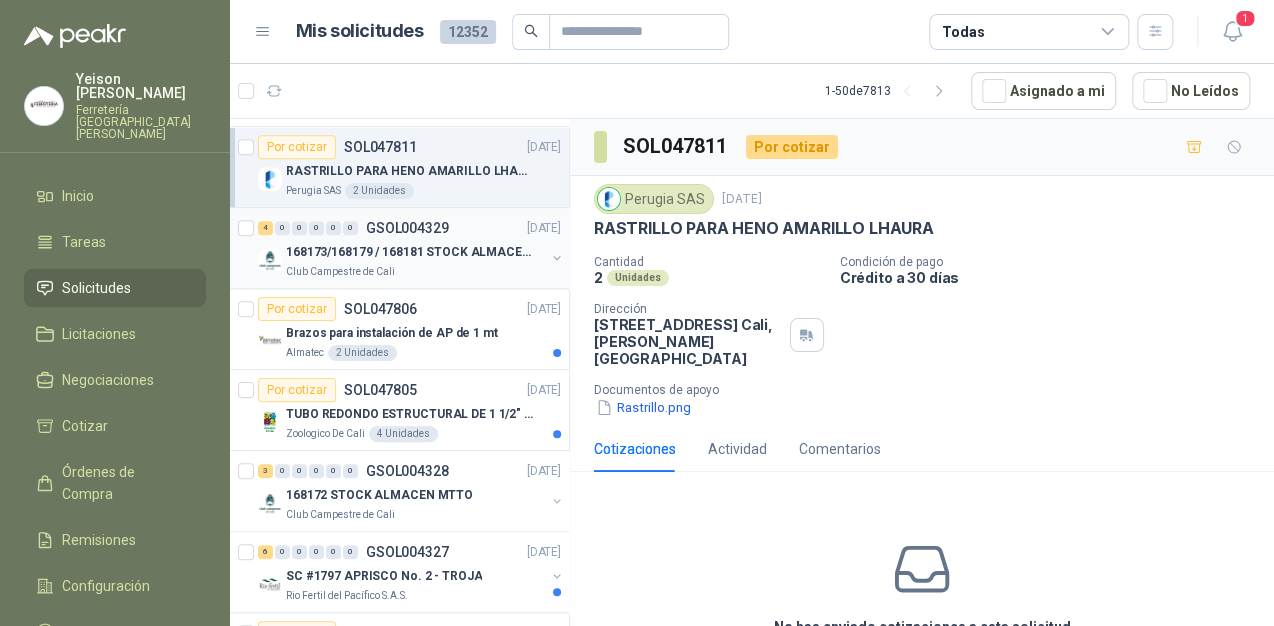 click on "168173/168179 / 168181 STOCK ALMACEN MTTO" at bounding box center [415, 252] 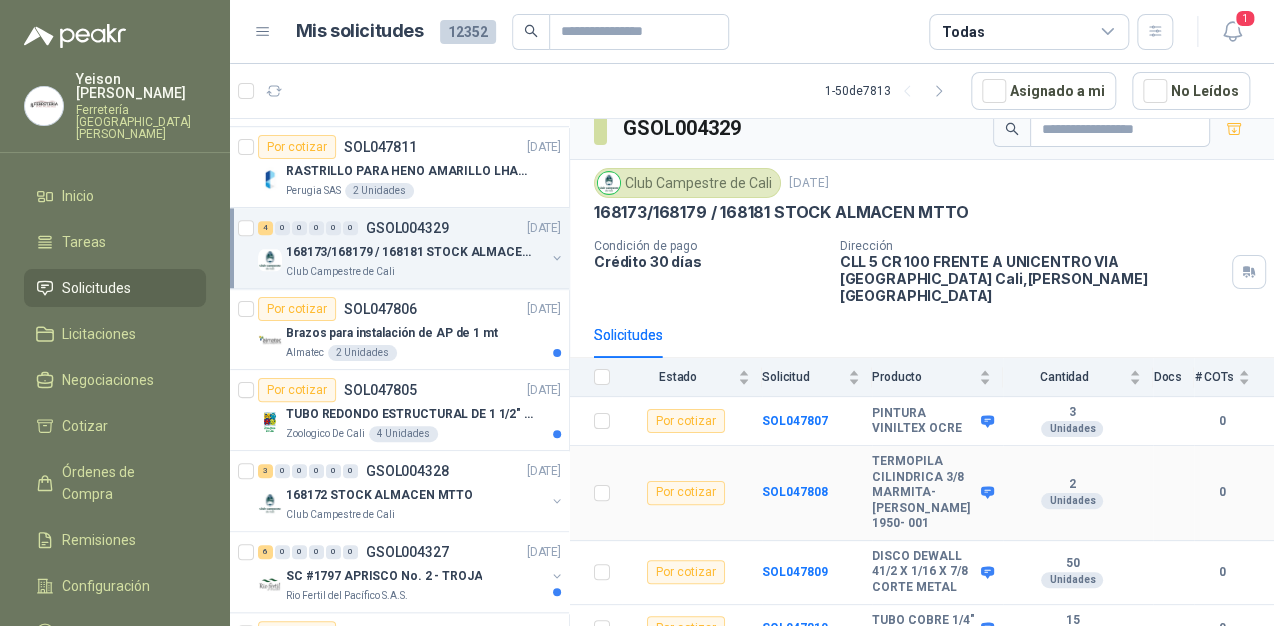 scroll, scrollTop: 37, scrollLeft: 0, axis: vertical 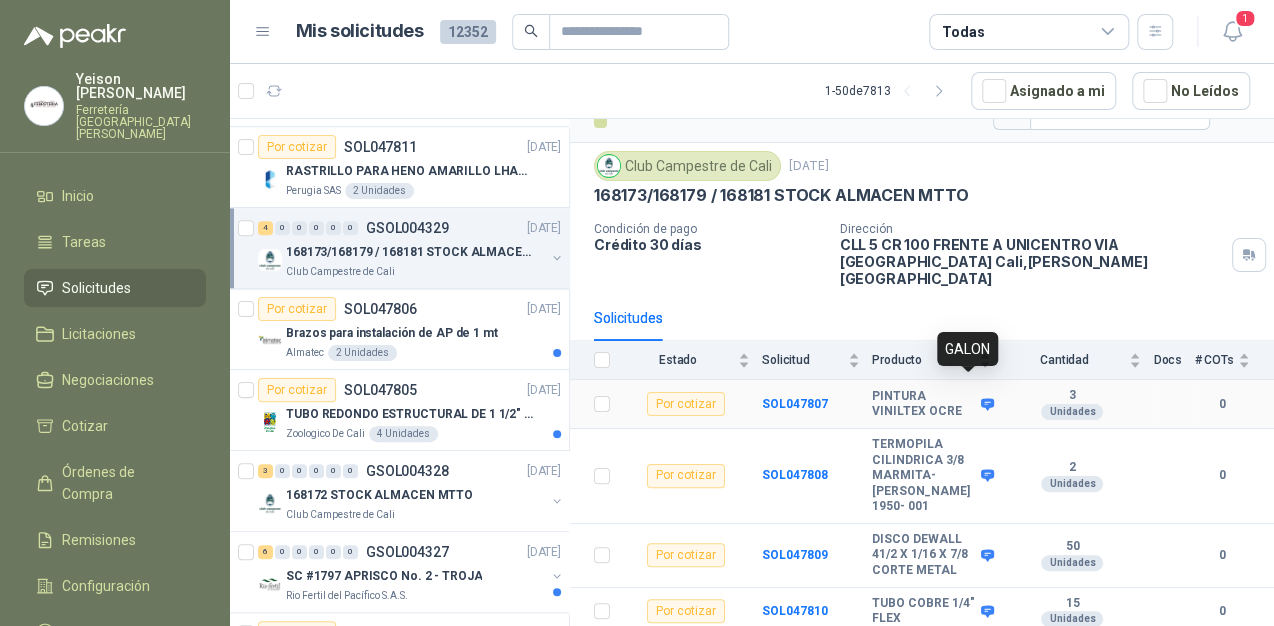 click 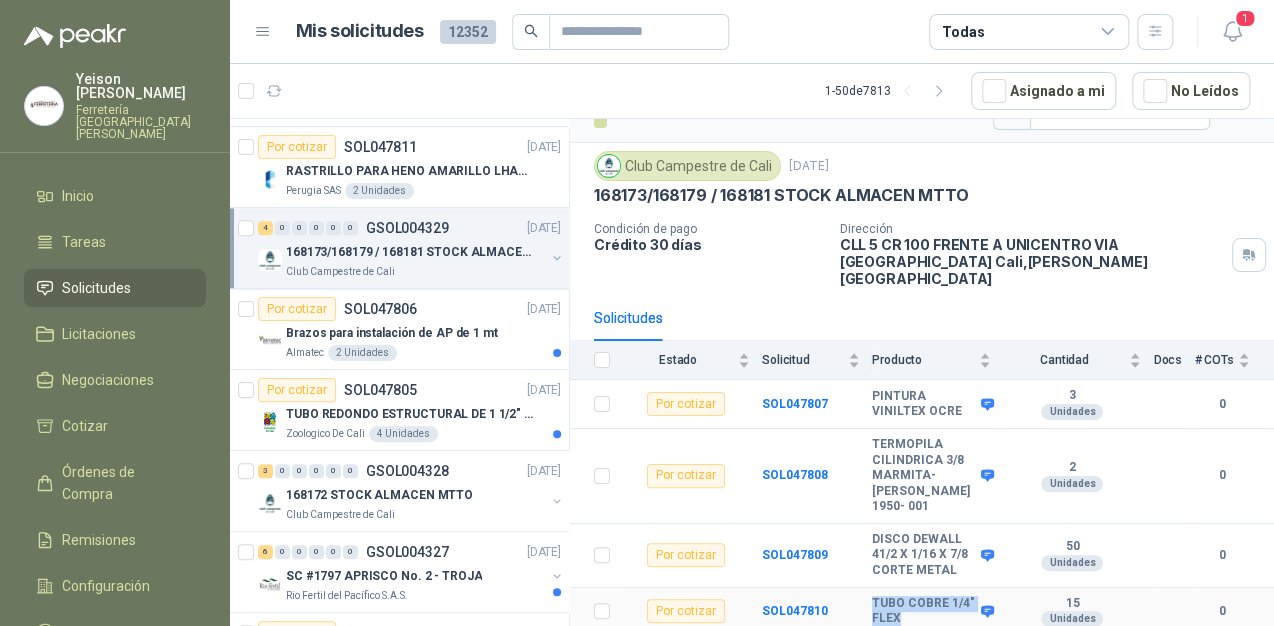 drag, startPoint x: 928, startPoint y: 609, endPoint x: 873, endPoint y: 602, distance: 55.443665 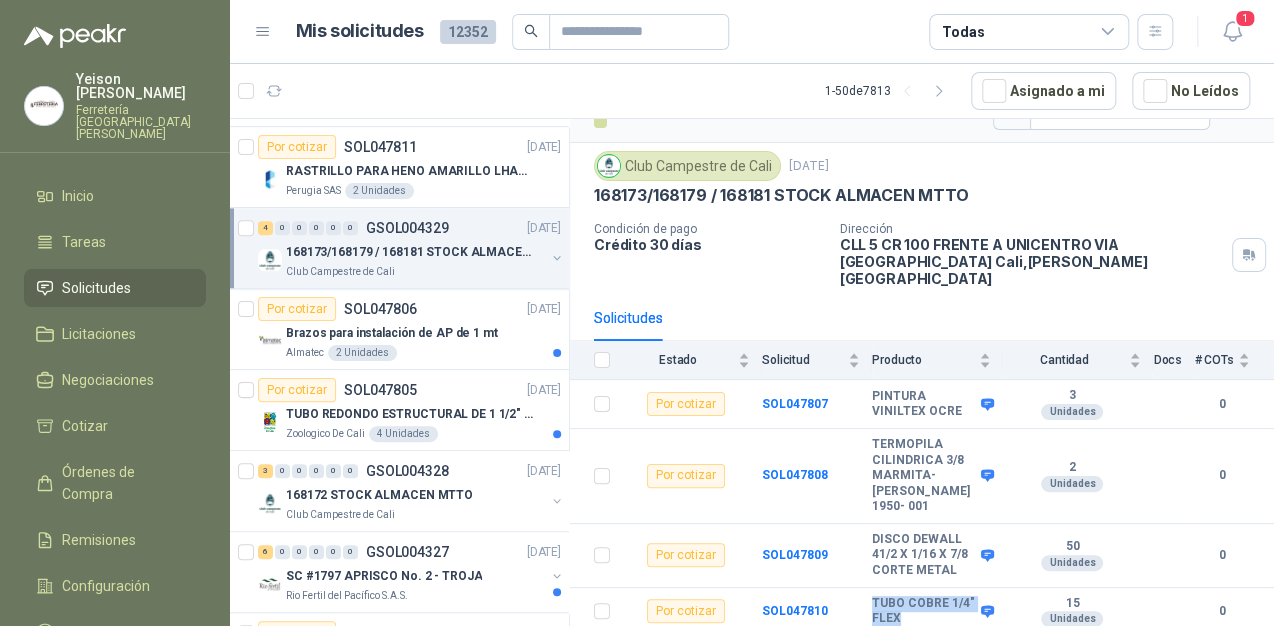copy on "TUBO COBRE 1/4" FLEX" 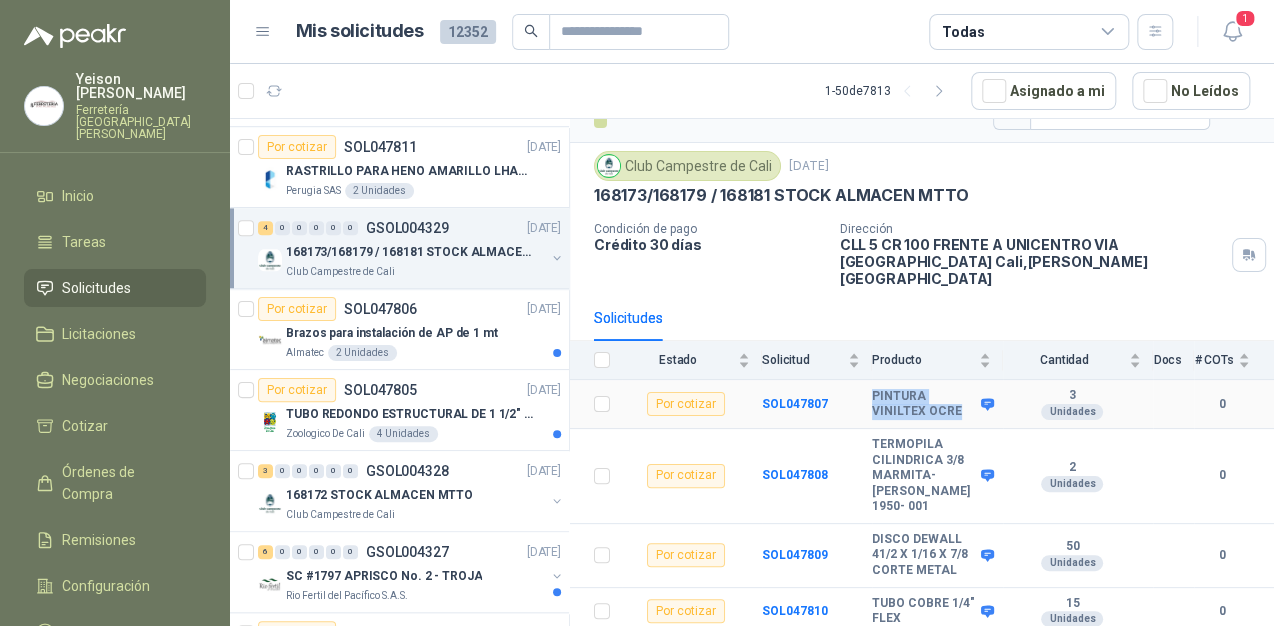 drag, startPoint x: 955, startPoint y: 393, endPoint x: 874, endPoint y: 375, distance: 82.9759 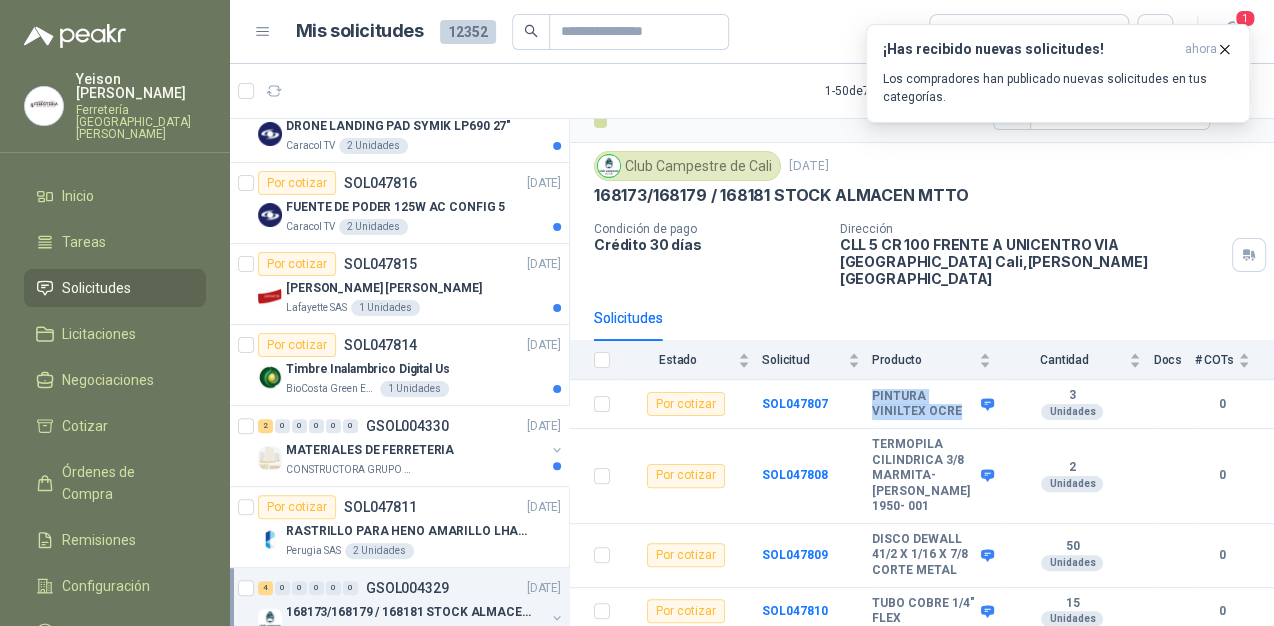 scroll, scrollTop: 0, scrollLeft: 0, axis: both 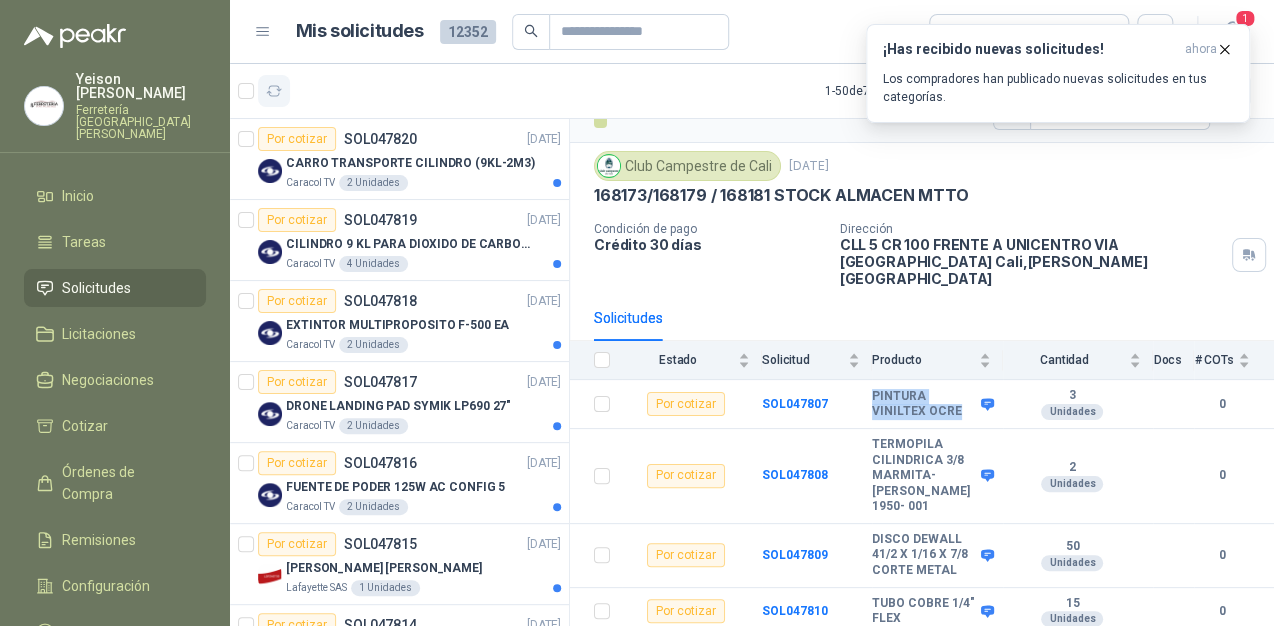 click 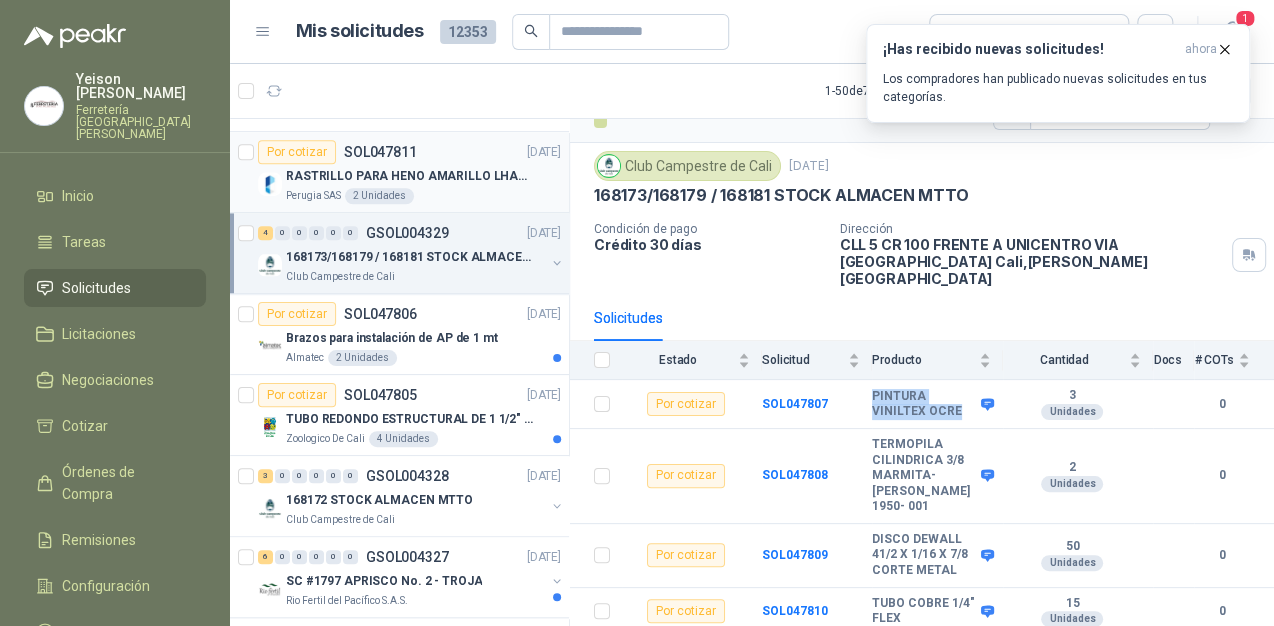 scroll, scrollTop: 640, scrollLeft: 0, axis: vertical 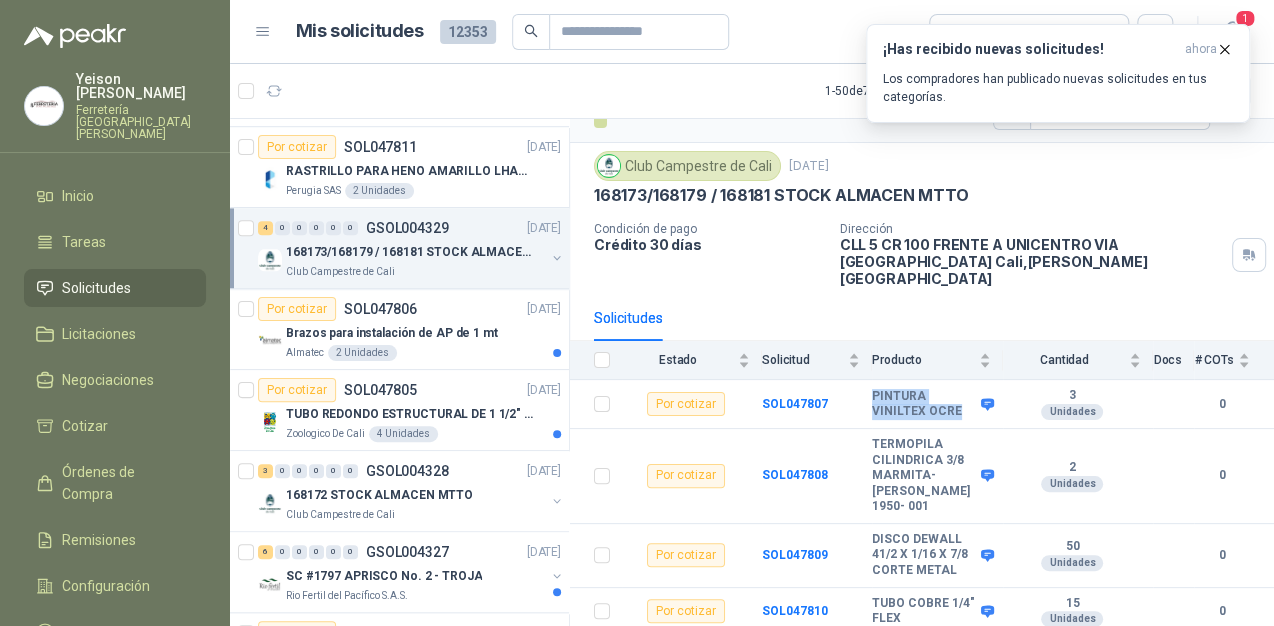 click on "Club Campestre de Cali" at bounding box center (415, 272) 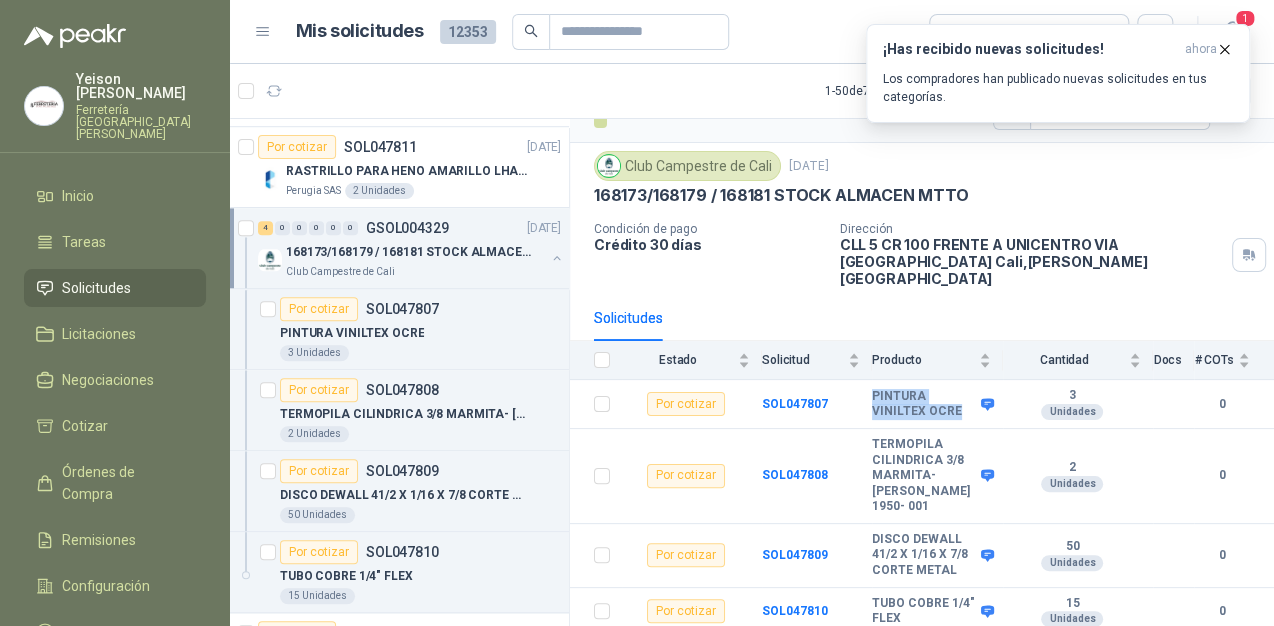 scroll, scrollTop: 6, scrollLeft: 0, axis: vertical 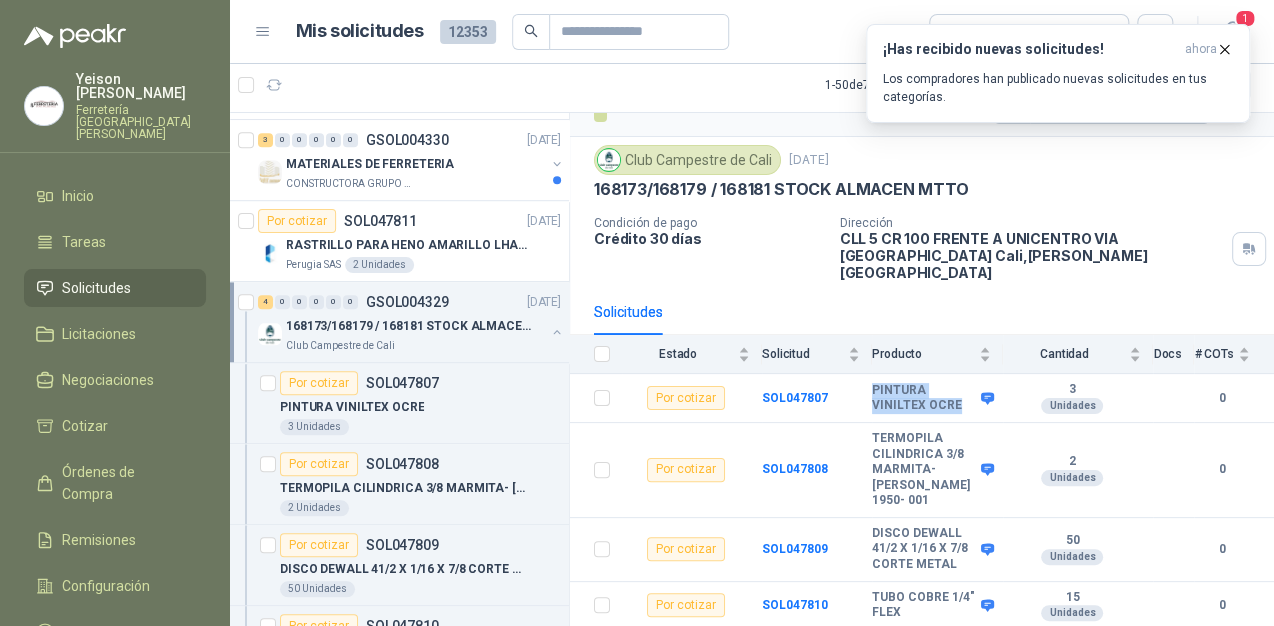 click at bounding box center (557, 332) 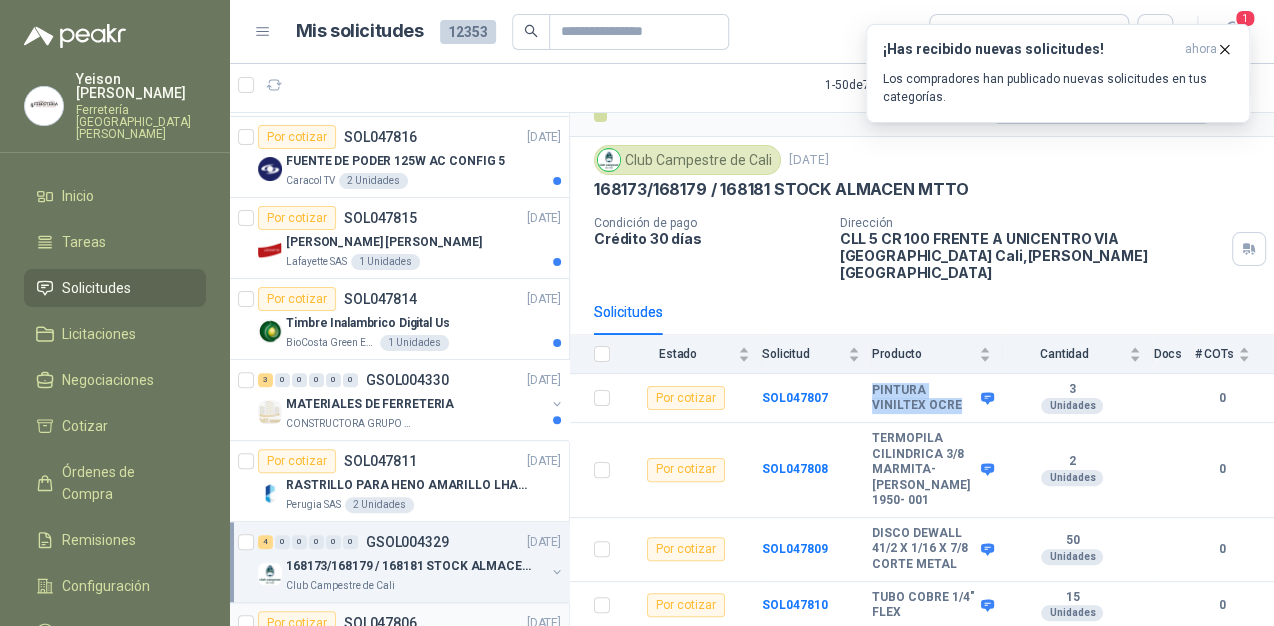 scroll, scrollTop: 320, scrollLeft: 0, axis: vertical 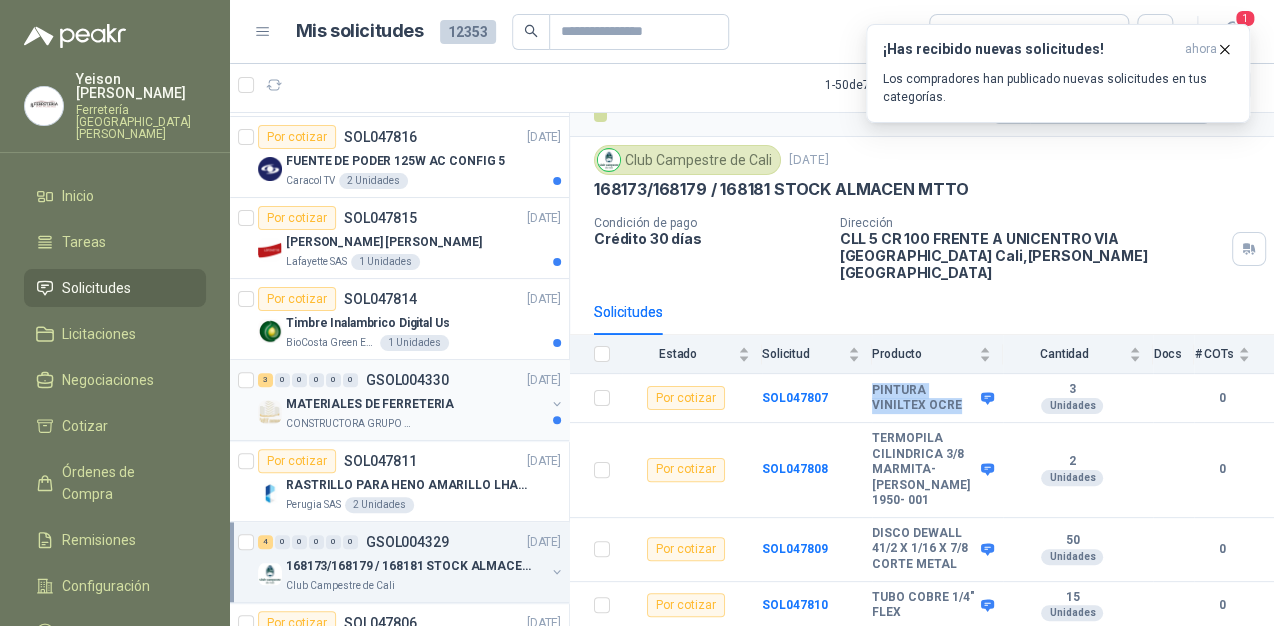 click on "MATERIALES DE FERRETERIA" at bounding box center [415, 404] 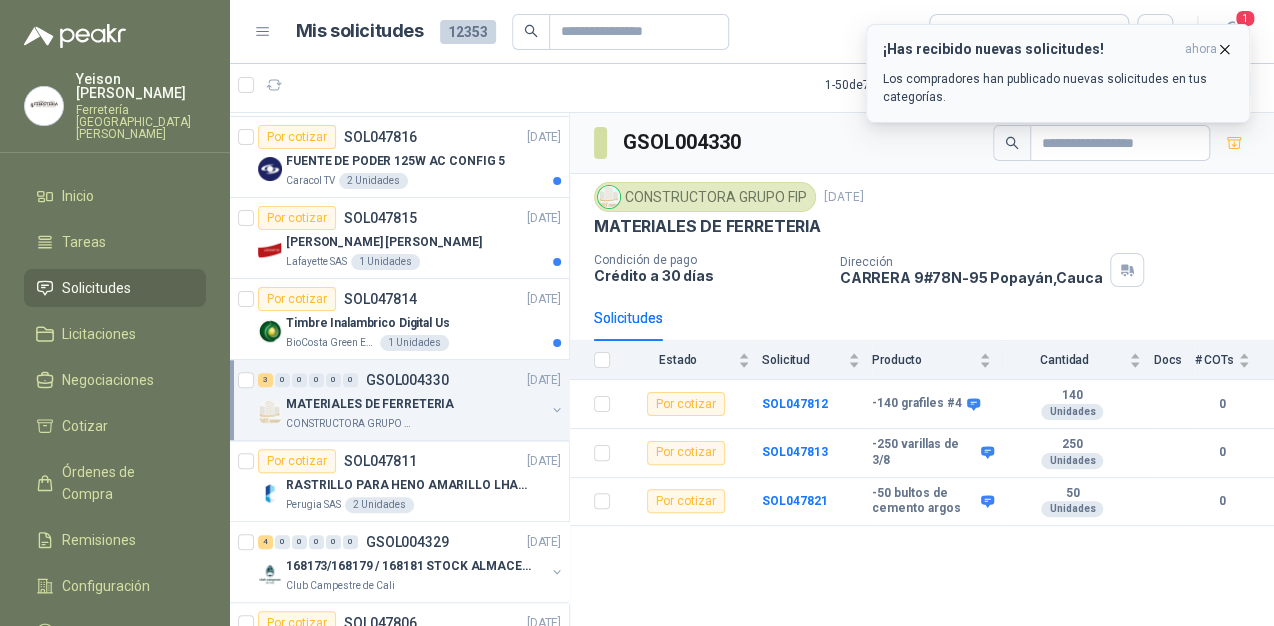 click 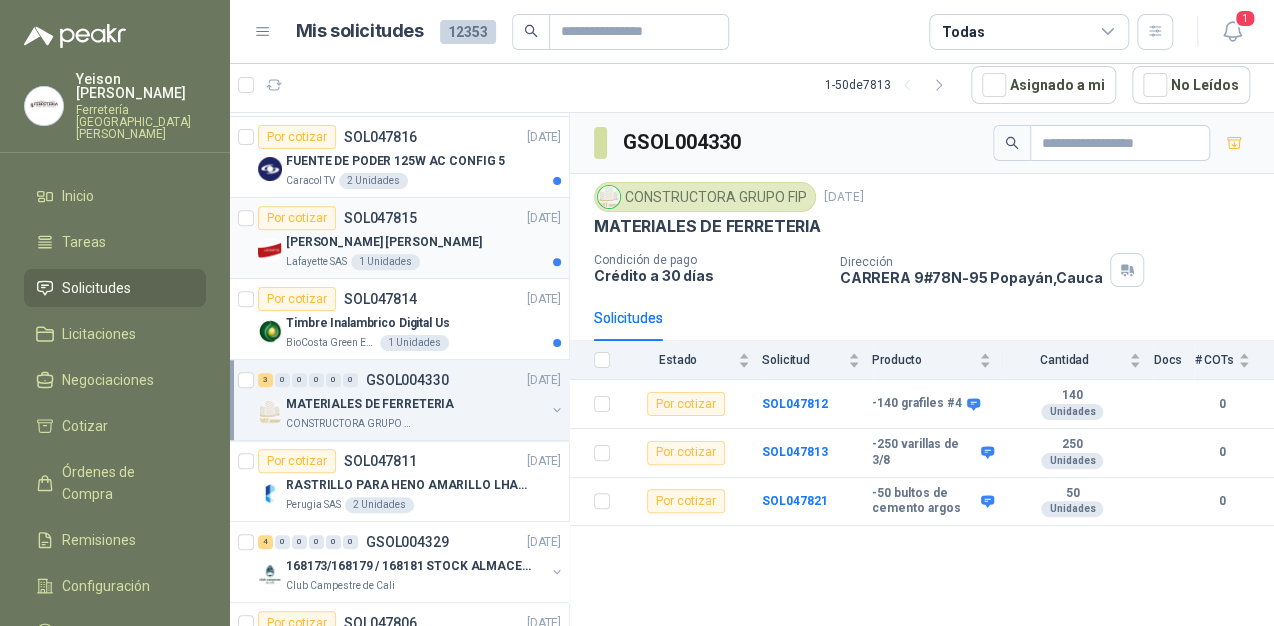 scroll, scrollTop: 0, scrollLeft: 0, axis: both 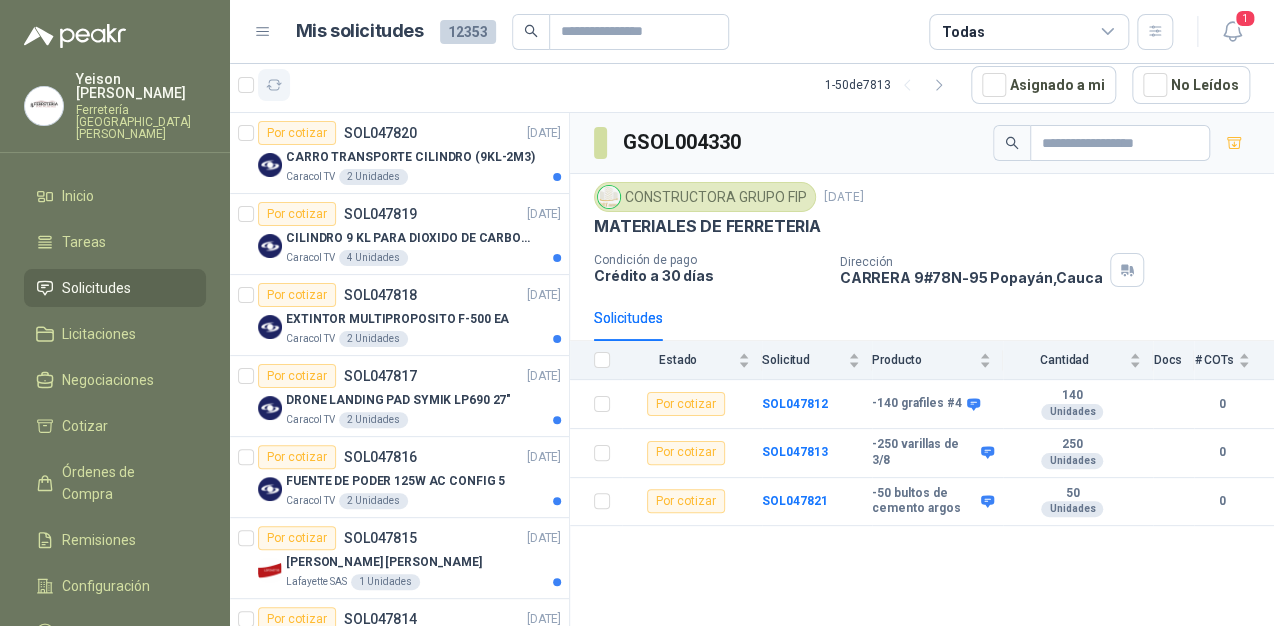 click 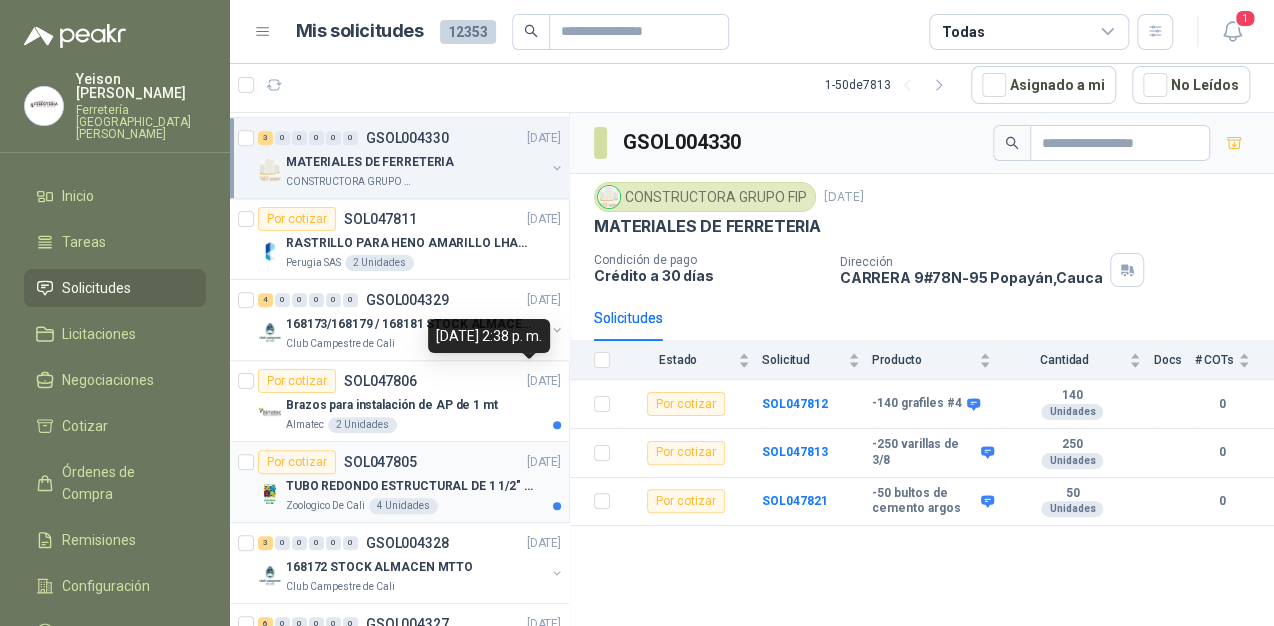 scroll, scrollTop: 640, scrollLeft: 0, axis: vertical 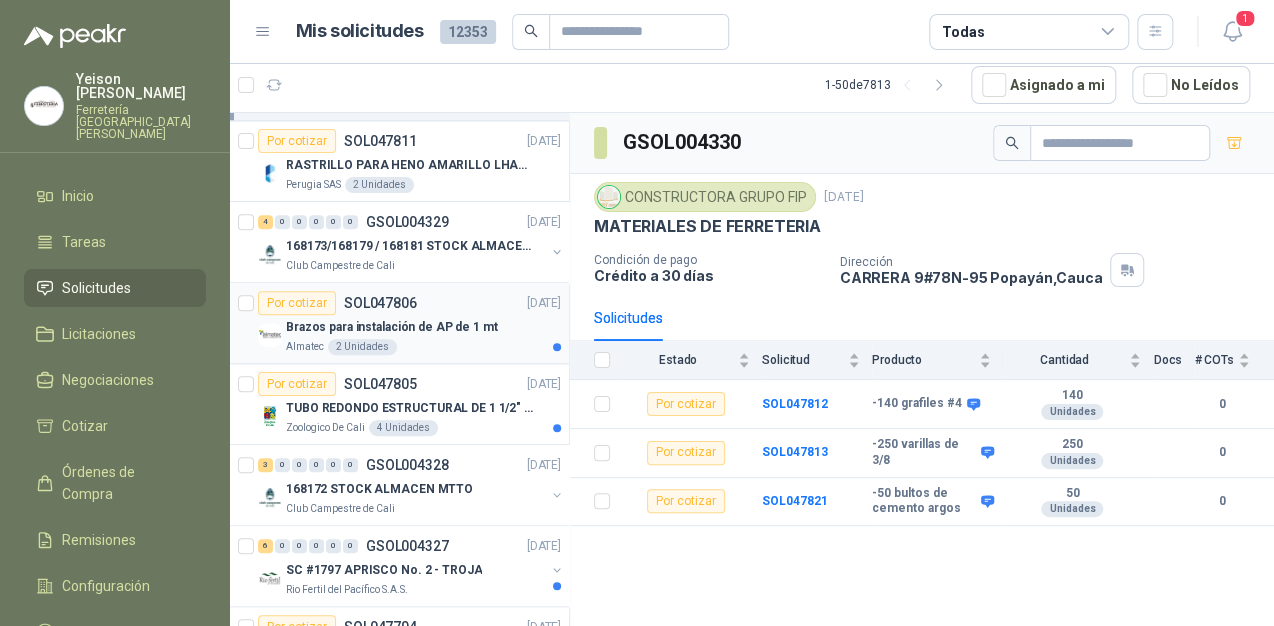 click on "Brazos para instalación de AP de 1 mt" at bounding box center (392, 327) 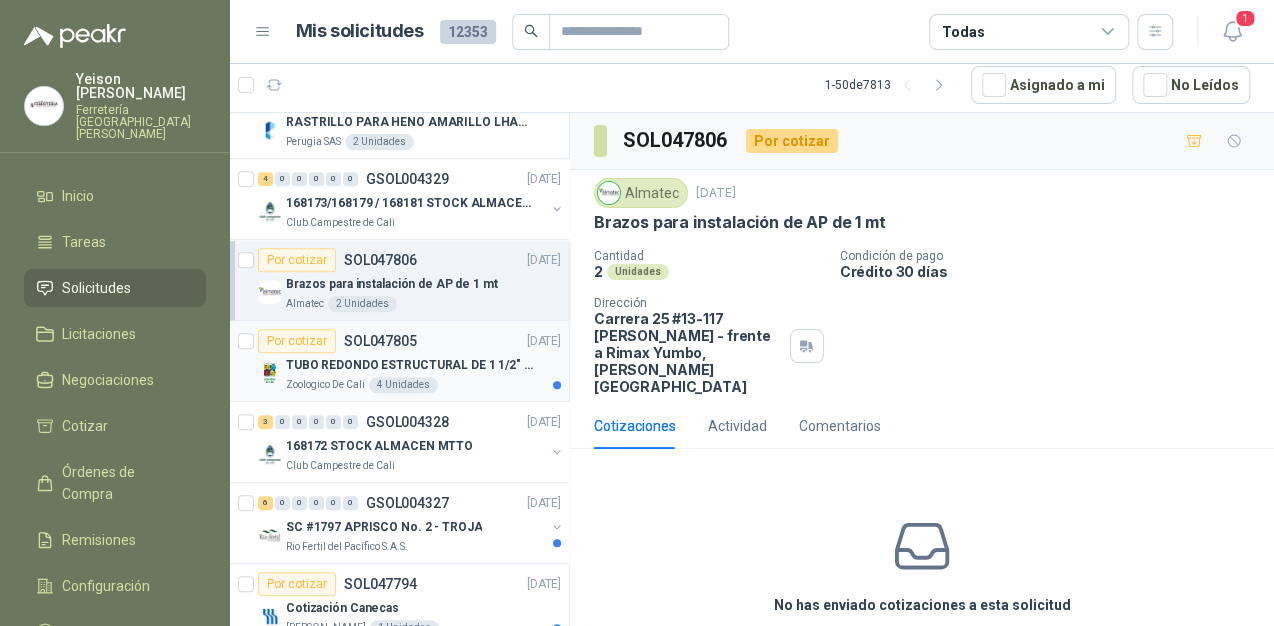 scroll, scrollTop: 720, scrollLeft: 0, axis: vertical 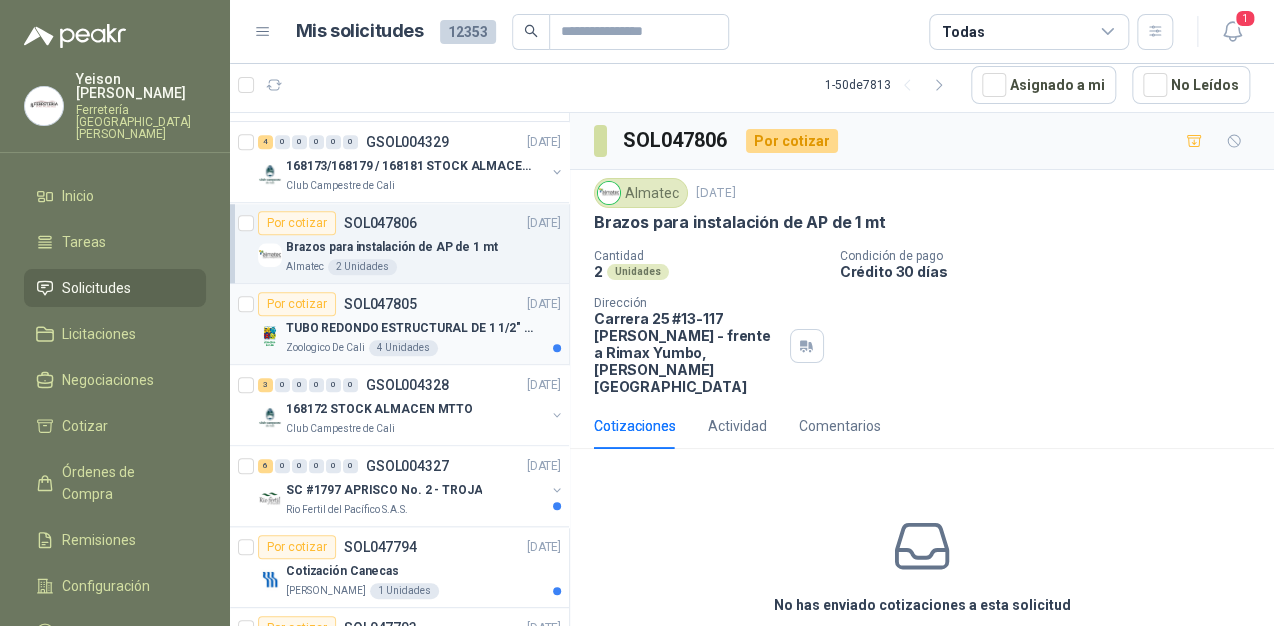 click on "TUBO REDONDO ESTRUCTURAL DE 1 1/2" CALIBRE 18" at bounding box center [410, 328] 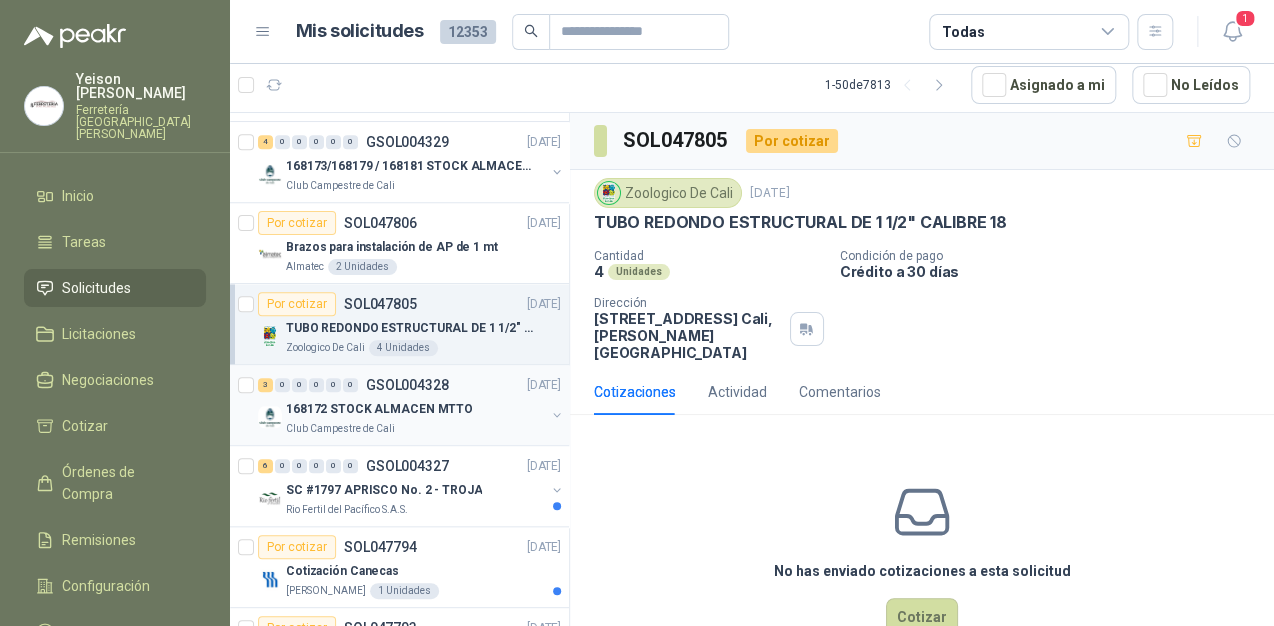 click on "Club Campestre de Cali" at bounding box center (340, 429) 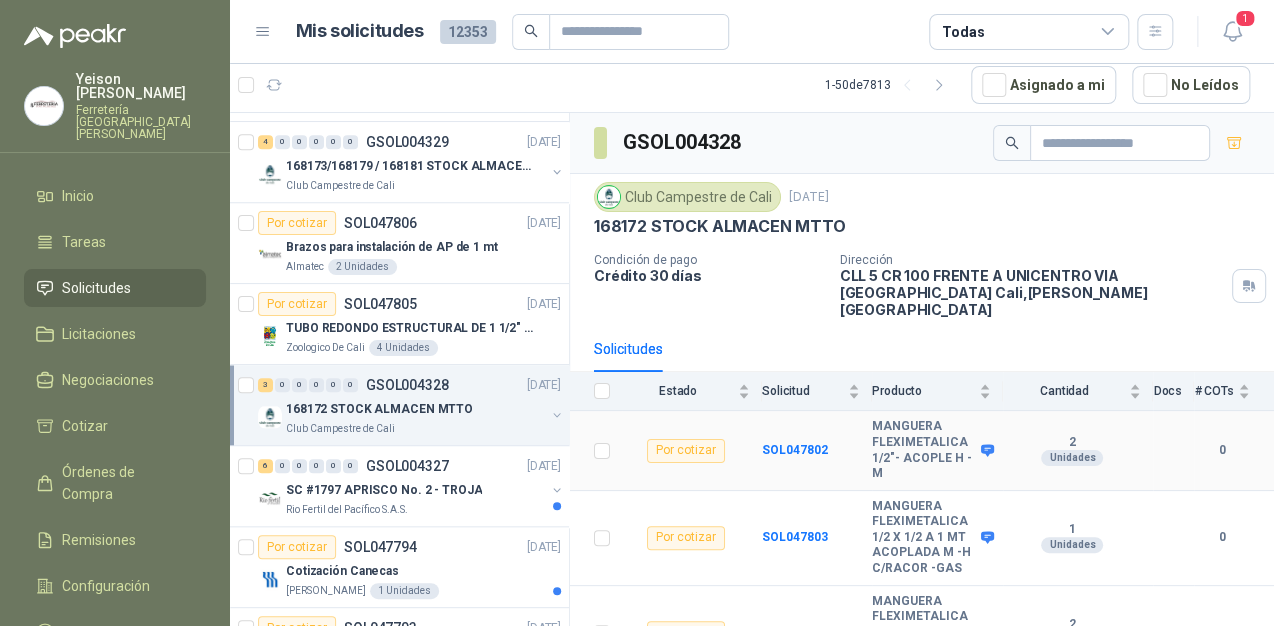scroll, scrollTop: 51, scrollLeft: 0, axis: vertical 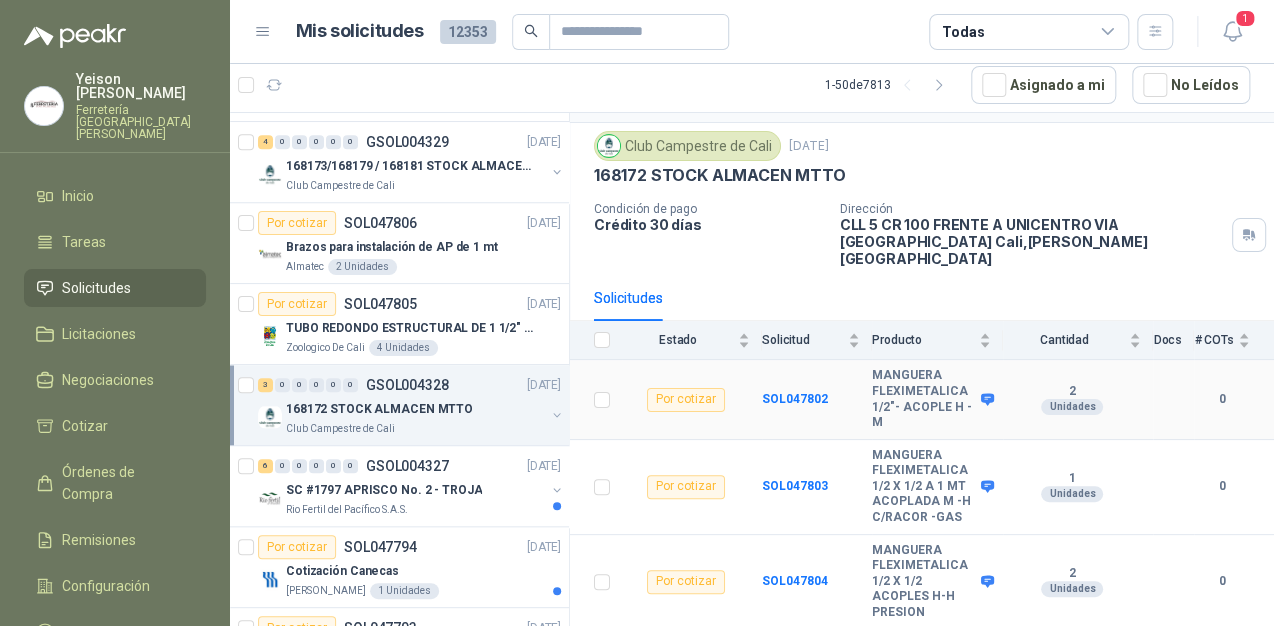 click on "MANGUERA FLEXIMETALICA  1/2"- ACOPLE H -M" at bounding box center (937, 399) 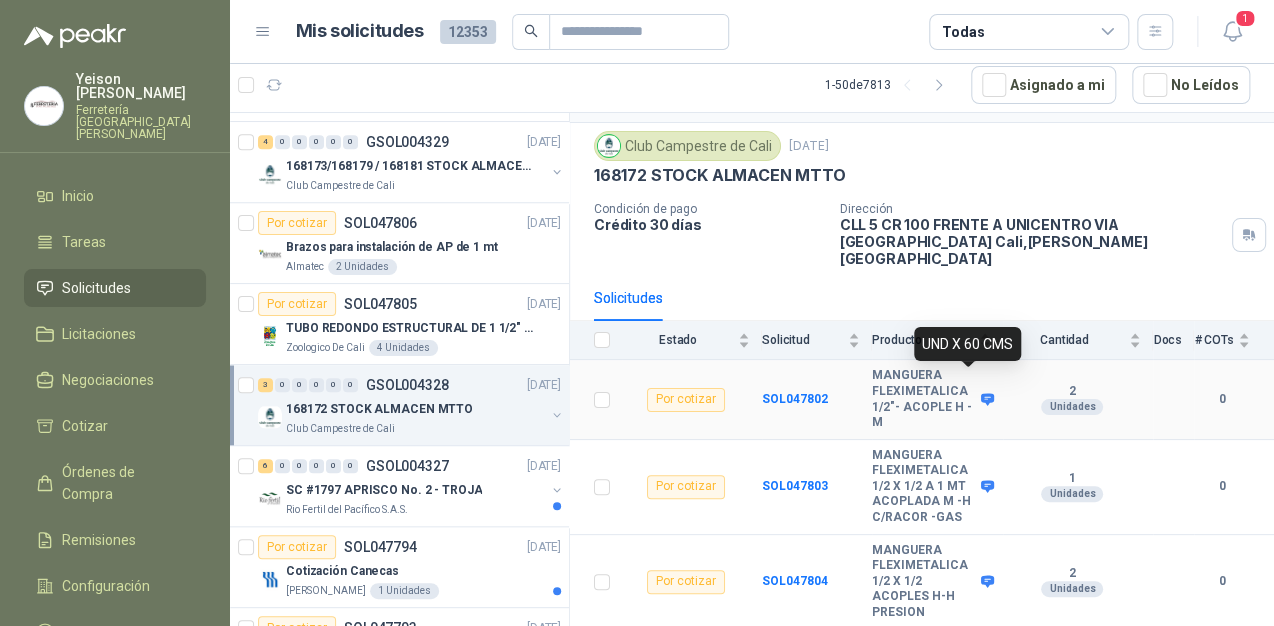click 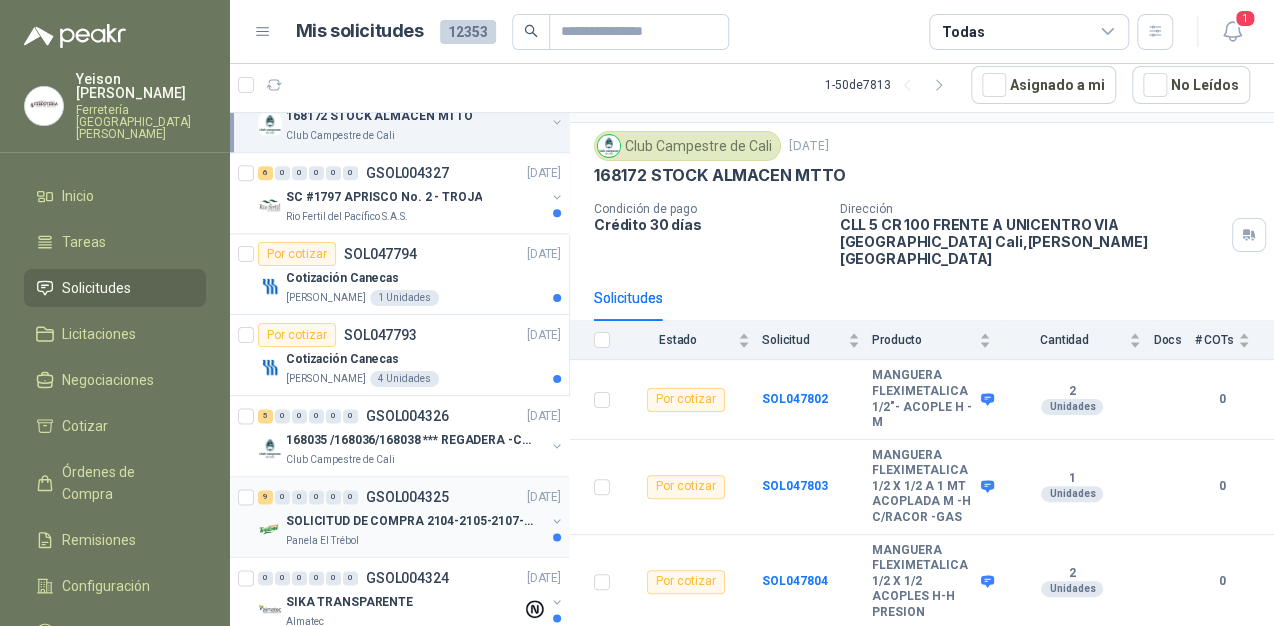 scroll, scrollTop: 1120, scrollLeft: 0, axis: vertical 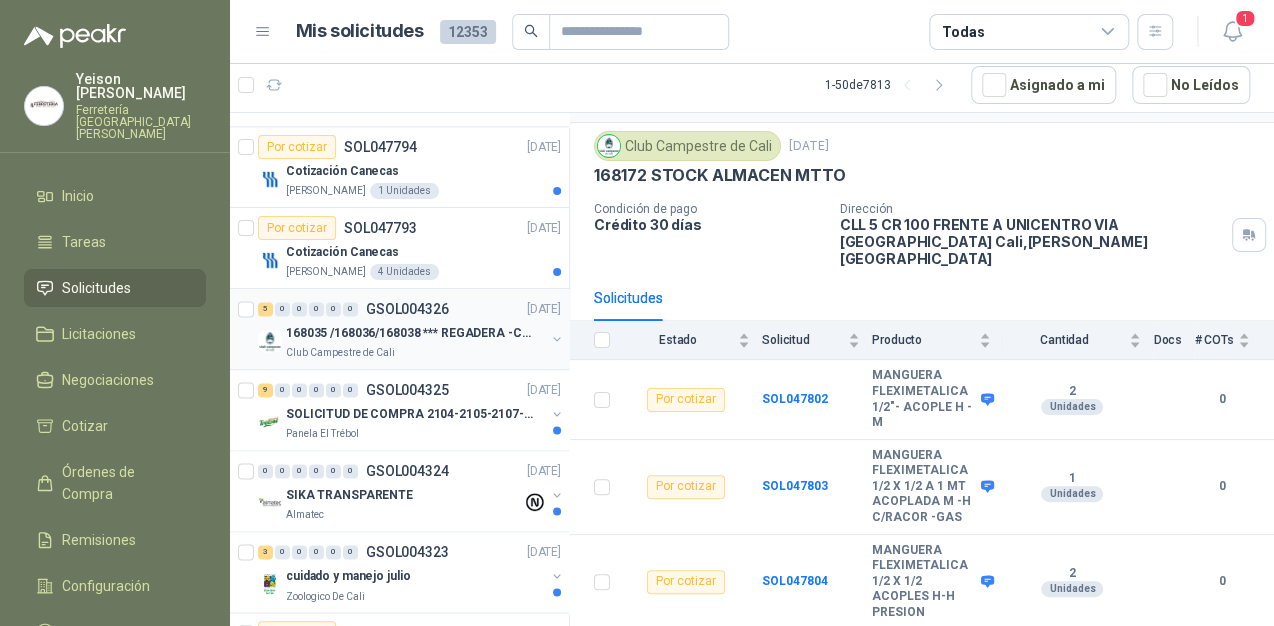 click on "168035 /168036/168038 *** REGADERA -CEMENTO-MALLA" at bounding box center [410, 333] 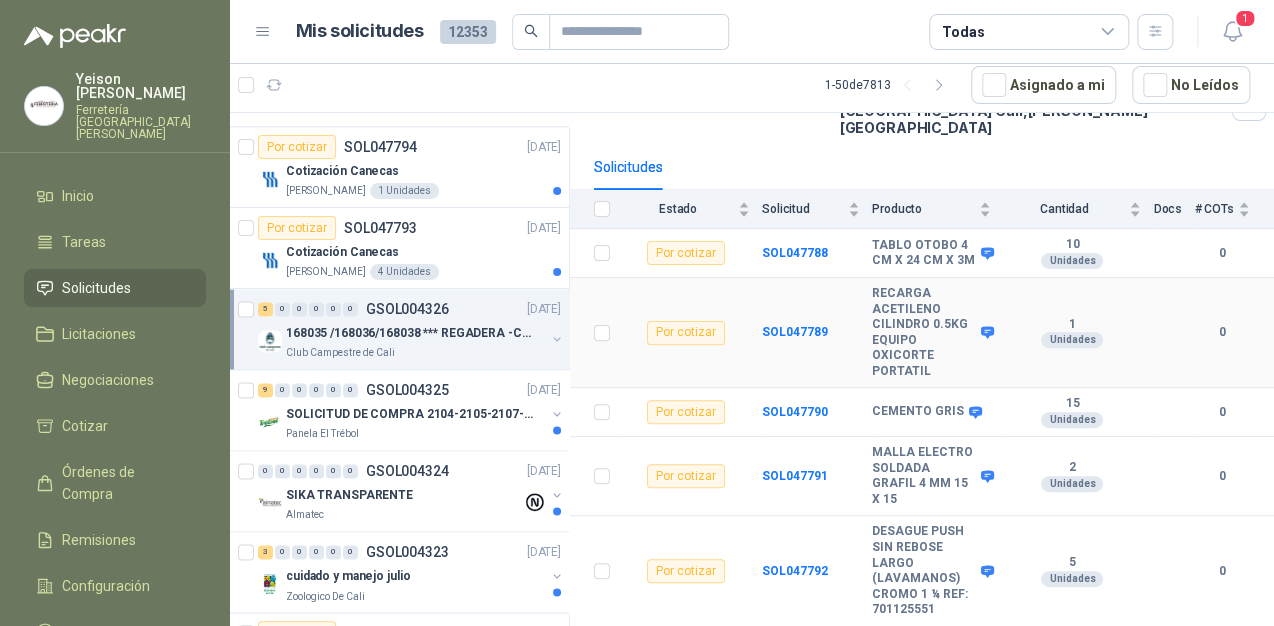 scroll, scrollTop: 209, scrollLeft: 0, axis: vertical 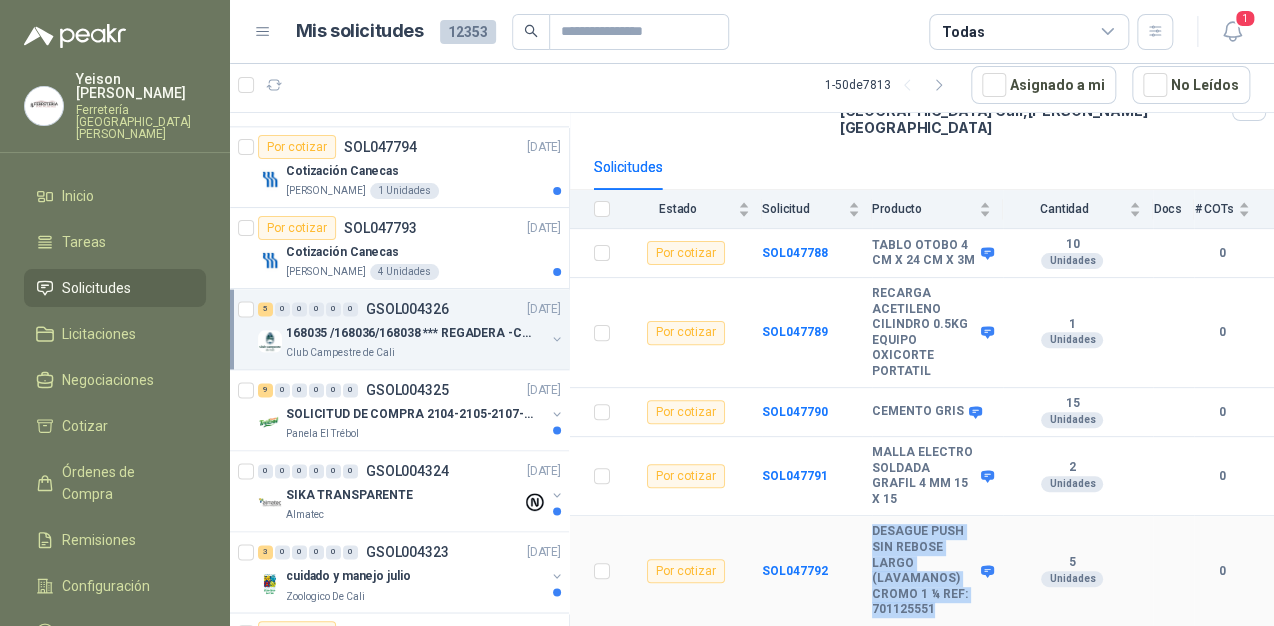 drag, startPoint x: 913, startPoint y: 608, endPoint x: 836, endPoint y: 532, distance: 108.18965 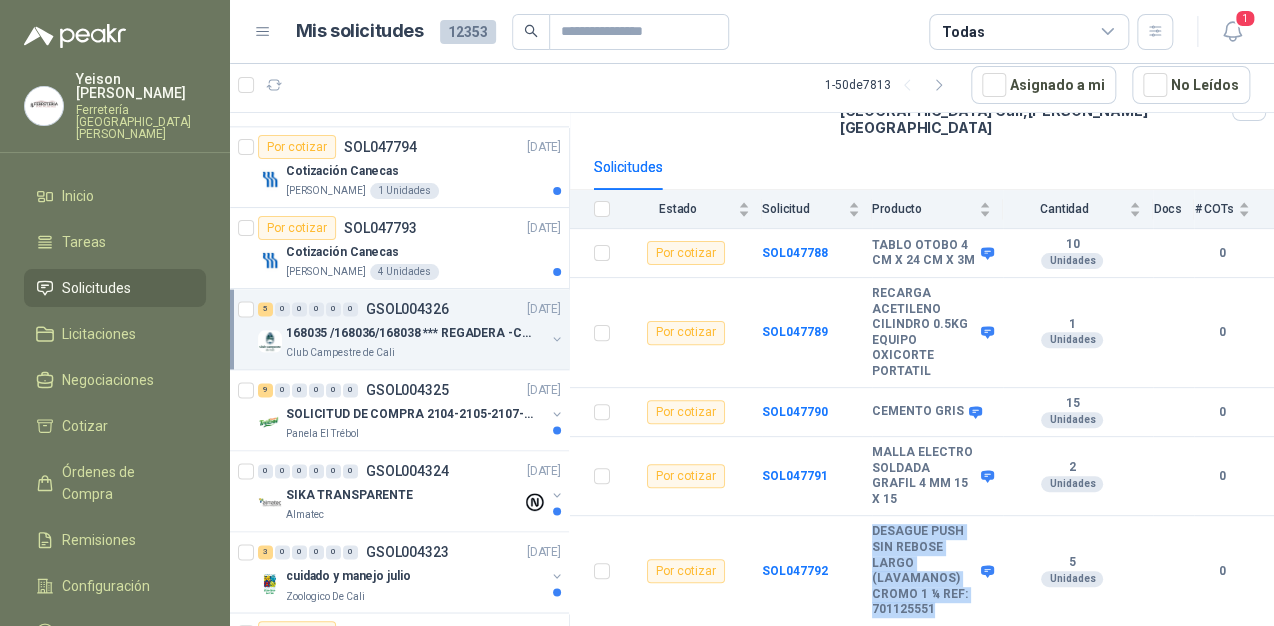 scroll, scrollTop: 1360, scrollLeft: 0, axis: vertical 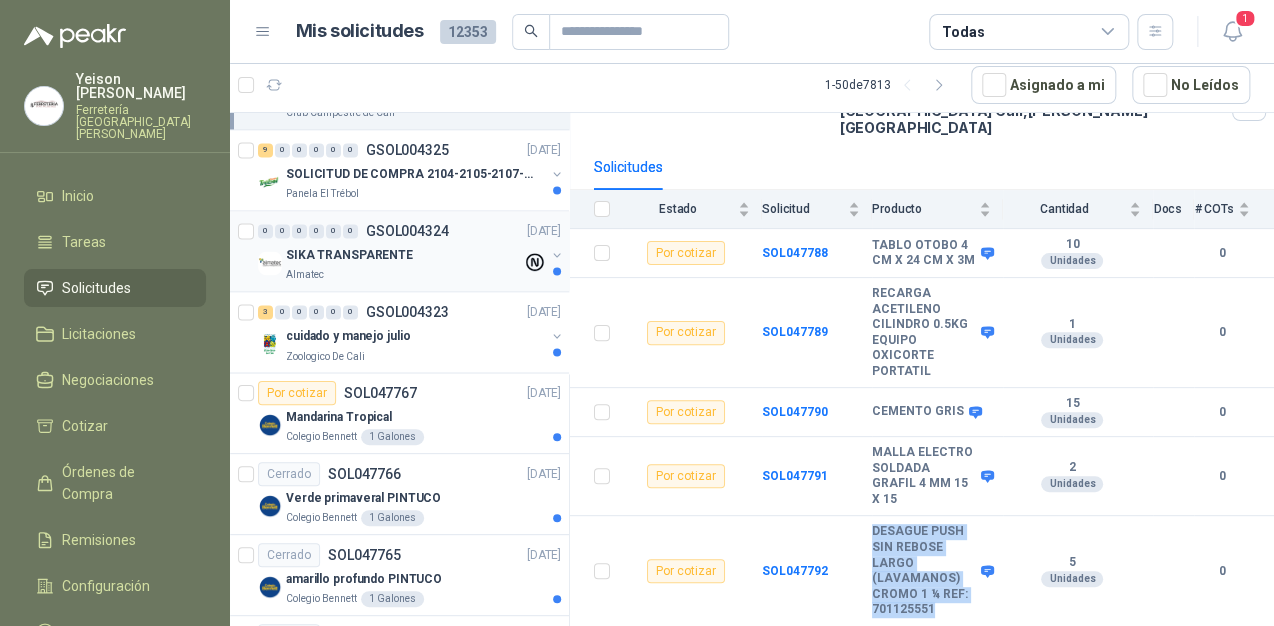 click on "SIKA TRANSPARENTE" at bounding box center (349, 255) 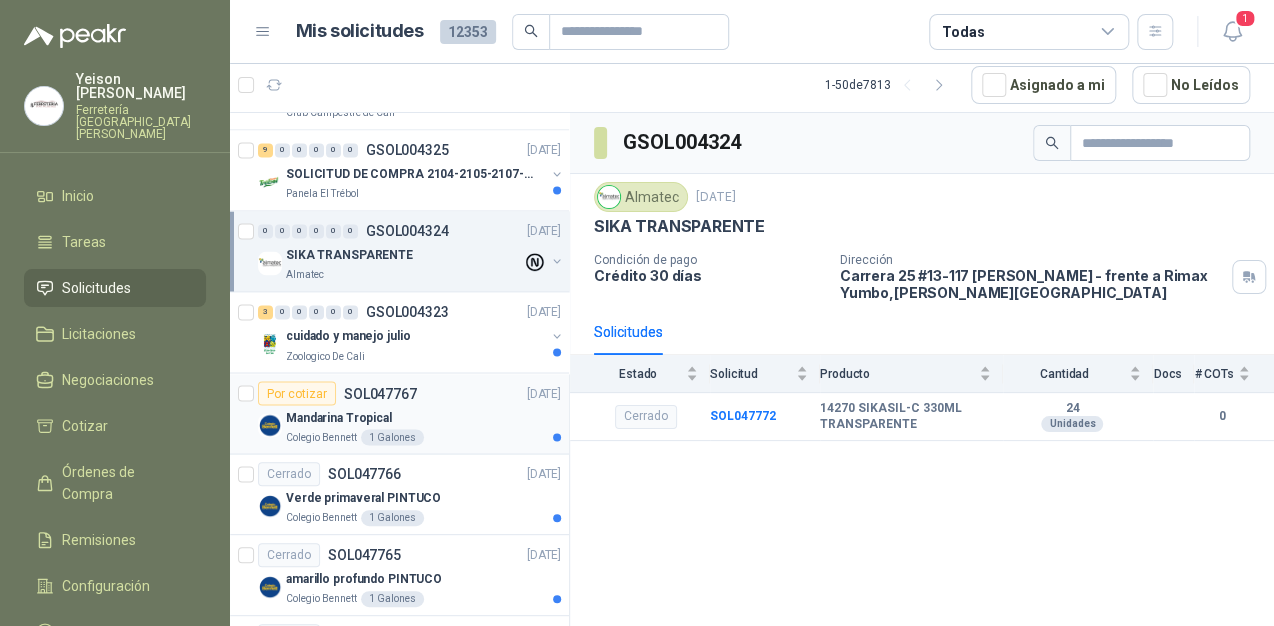 click on "Colegio [PERSON_NAME] 1   Galones" at bounding box center (423, 437) 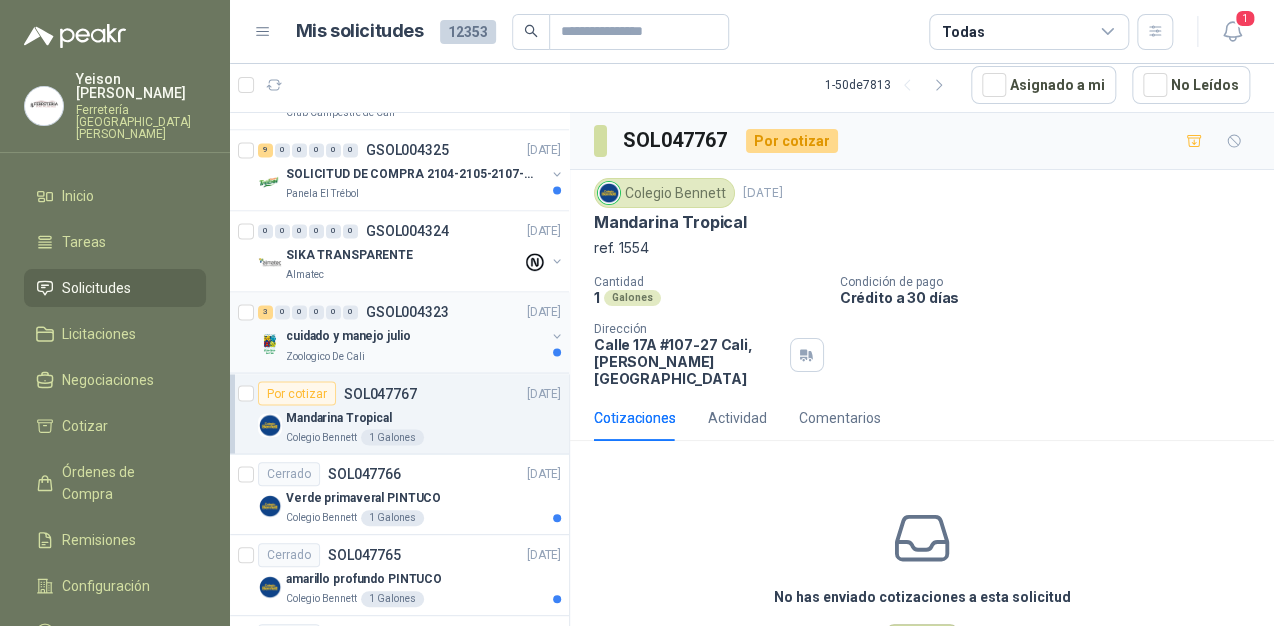 click on "Zoologico De Cali" at bounding box center [415, 356] 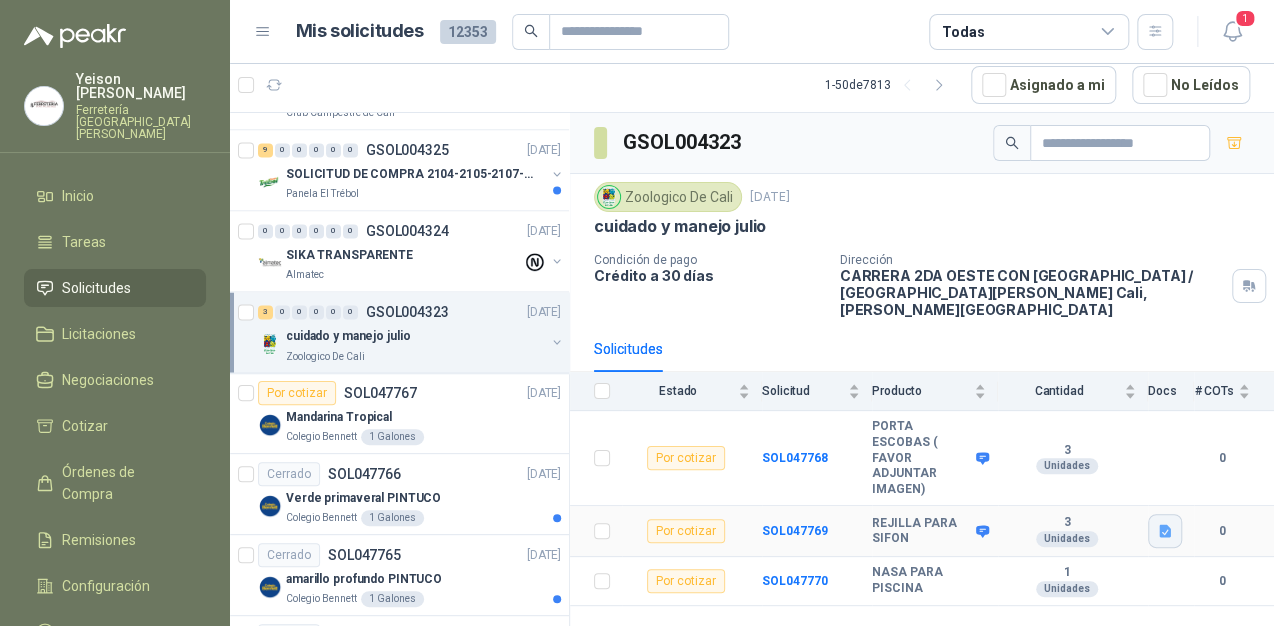 click 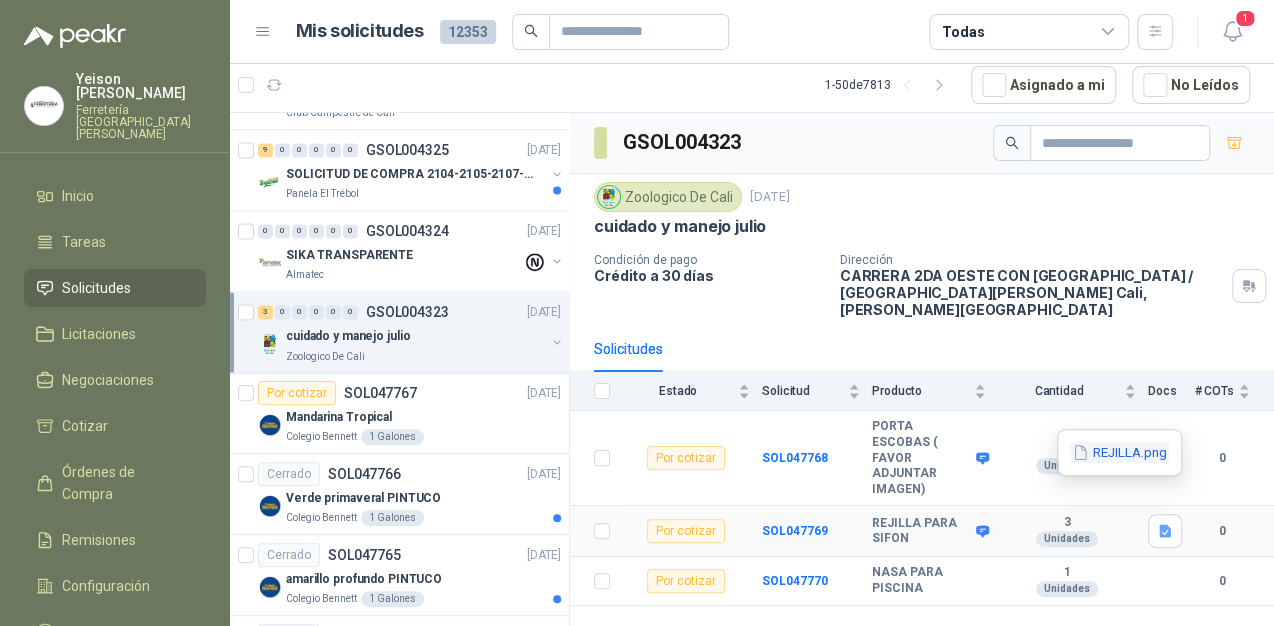click on "REJILLA.png" at bounding box center [1119, 452] 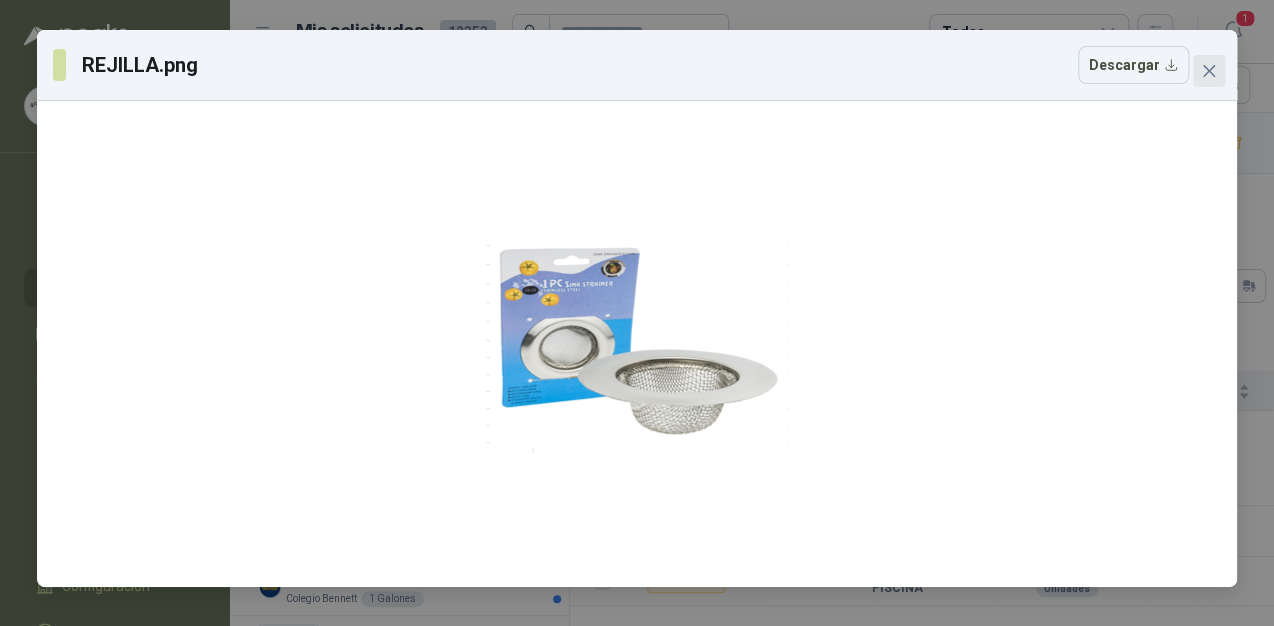 click at bounding box center [1209, 71] 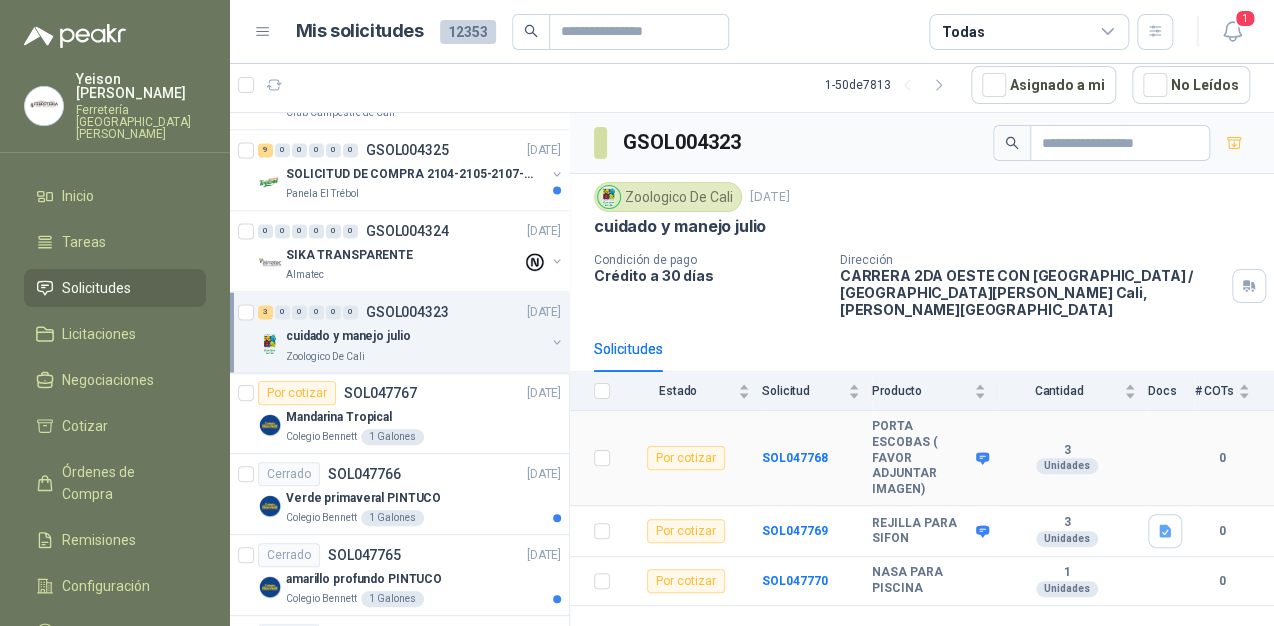 click on "PORTA ESCOBAS  ( FAVOR ADJUNTAR IMAGEN)" at bounding box center [935, 458] 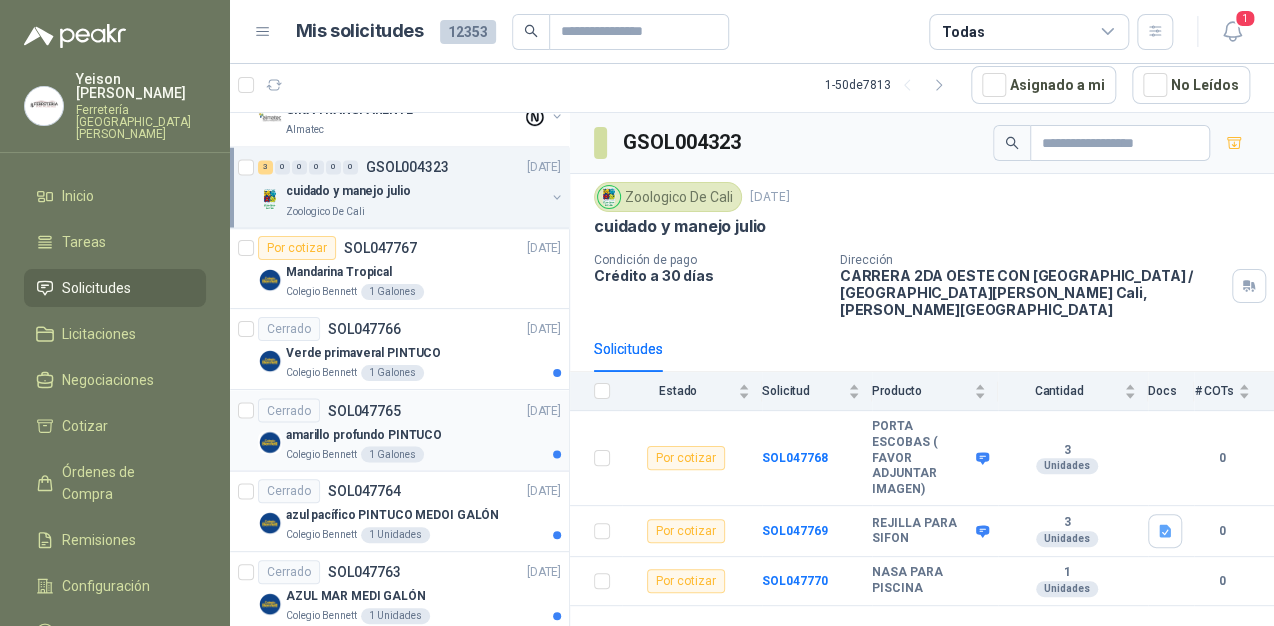 scroll, scrollTop: 1520, scrollLeft: 0, axis: vertical 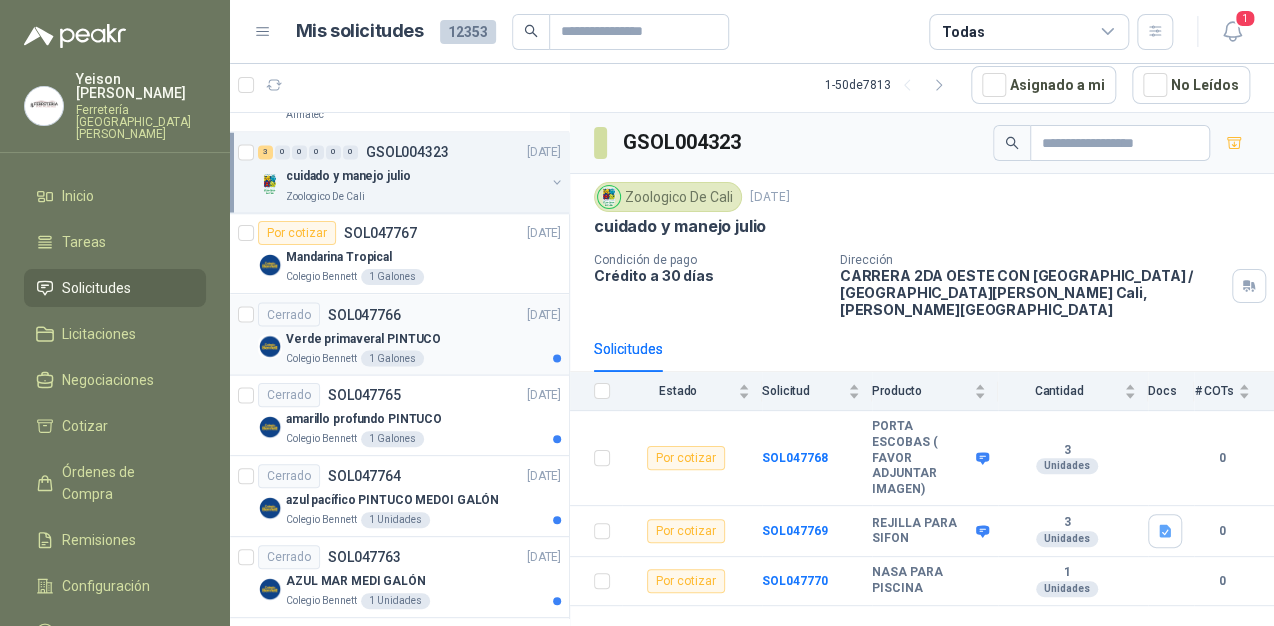 click on "Verde primaveral PINTUCO" at bounding box center [423, 338] 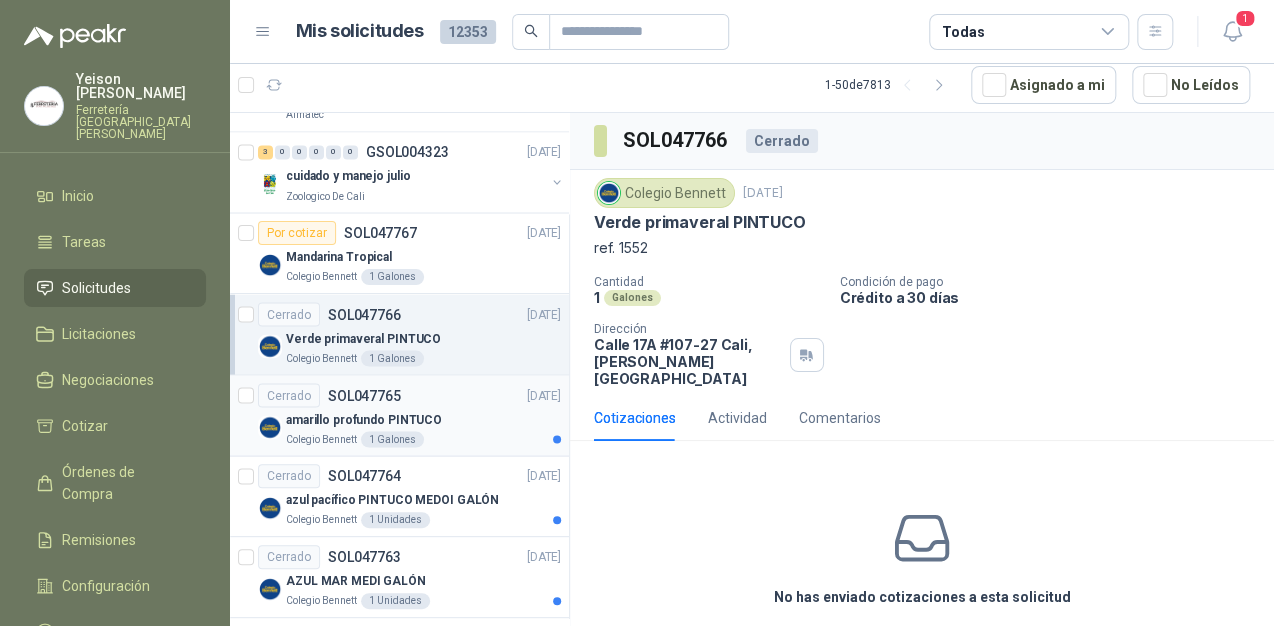 click on "amarillo profundo PINTUCO" at bounding box center (364, 419) 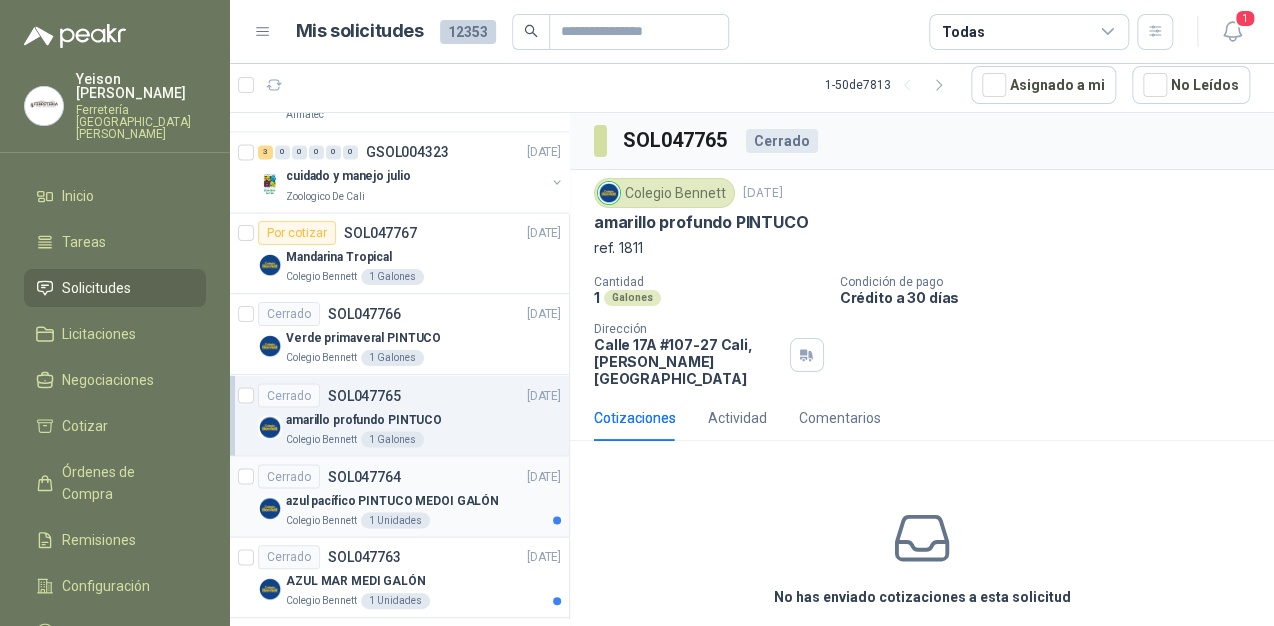click on "azul pacífico PINTUCO MEDOI GALÓN" at bounding box center (392, 500) 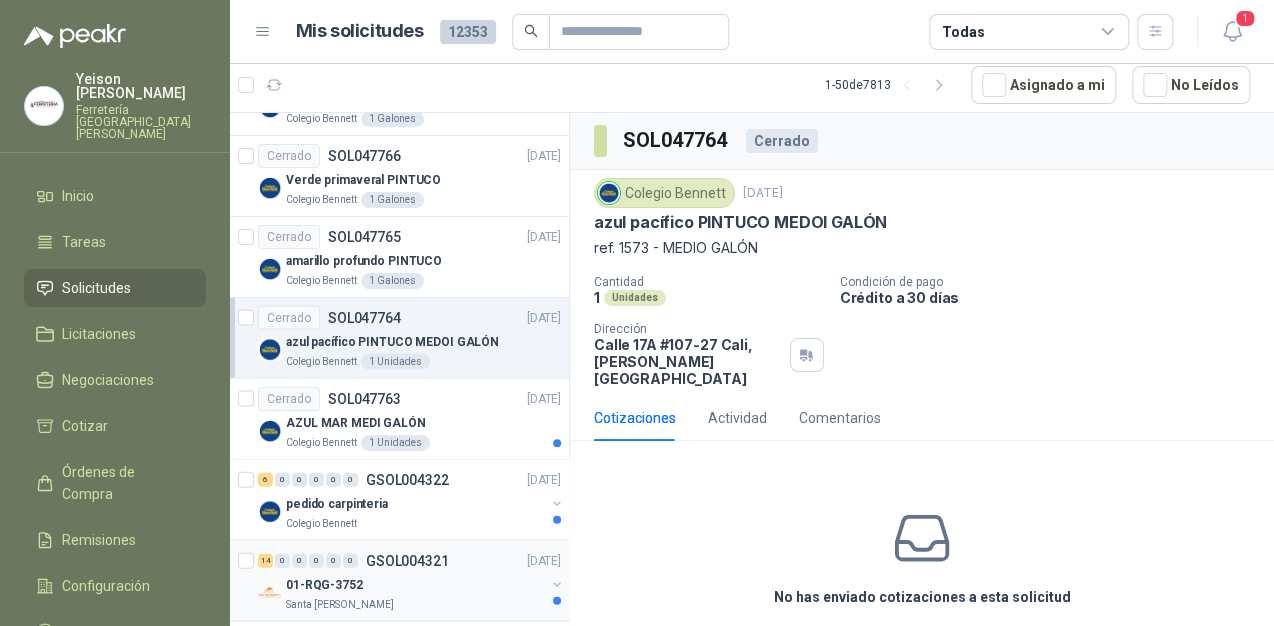 scroll, scrollTop: 1680, scrollLeft: 0, axis: vertical 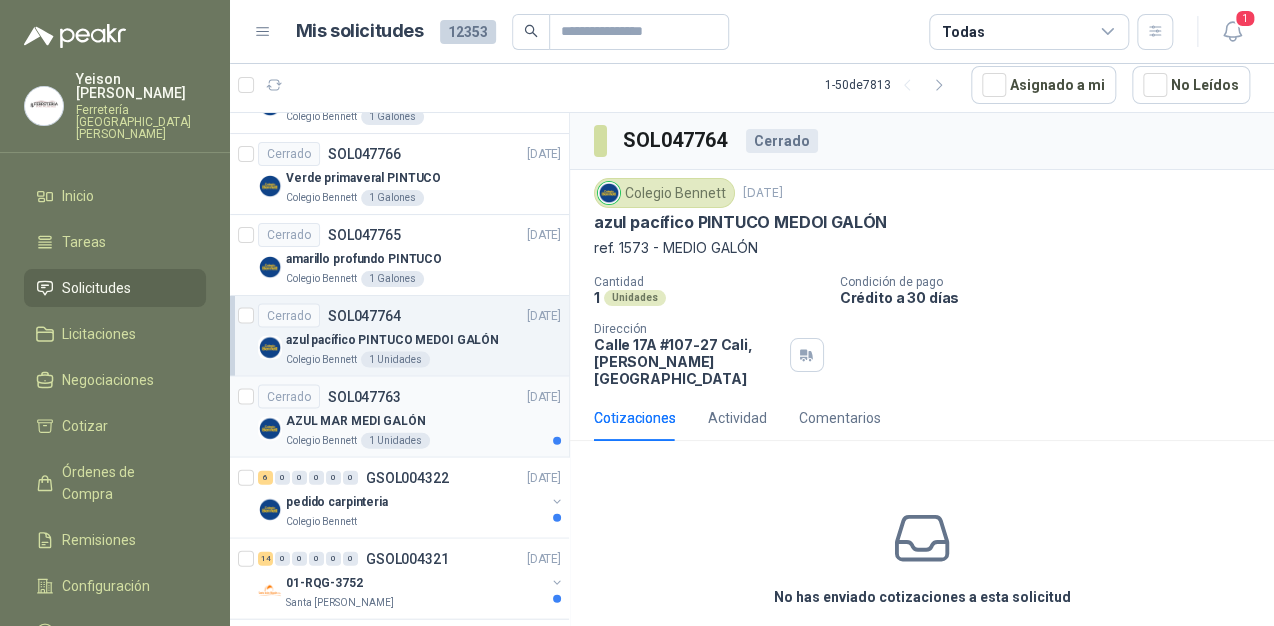 click on "Colegio [PERSON_NAME] 1   Unidades" at bounding box center [423, 441] 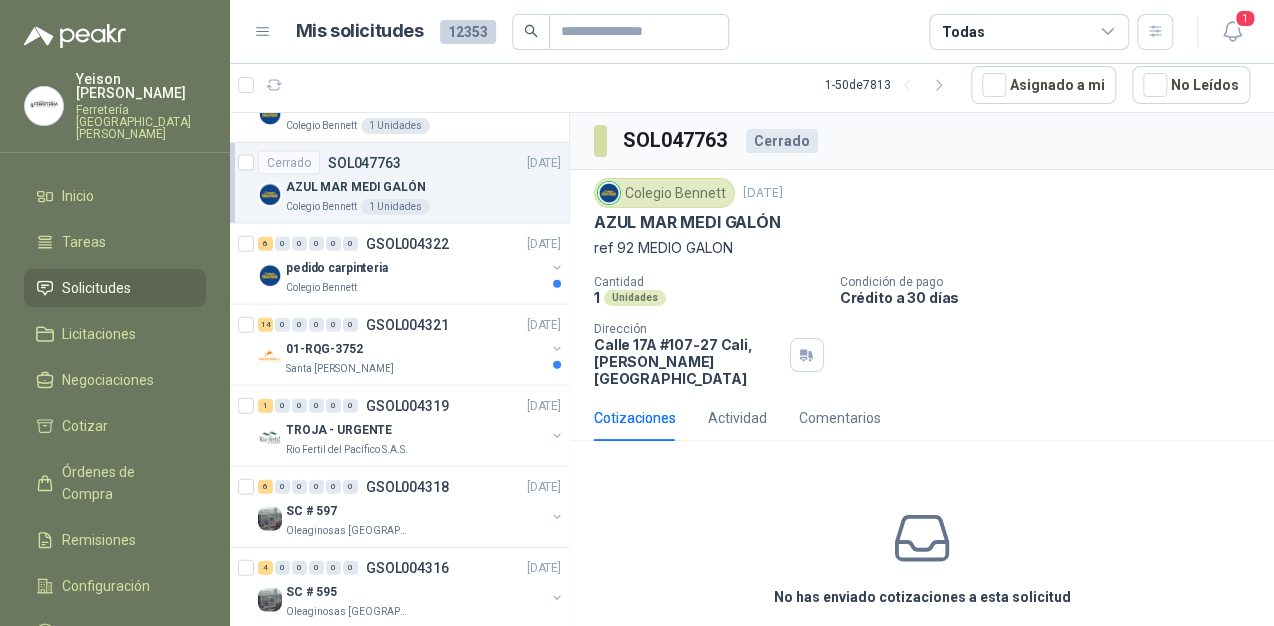 scroll, scrollTop: 1920, scrollLeft: 0, axis: vertical 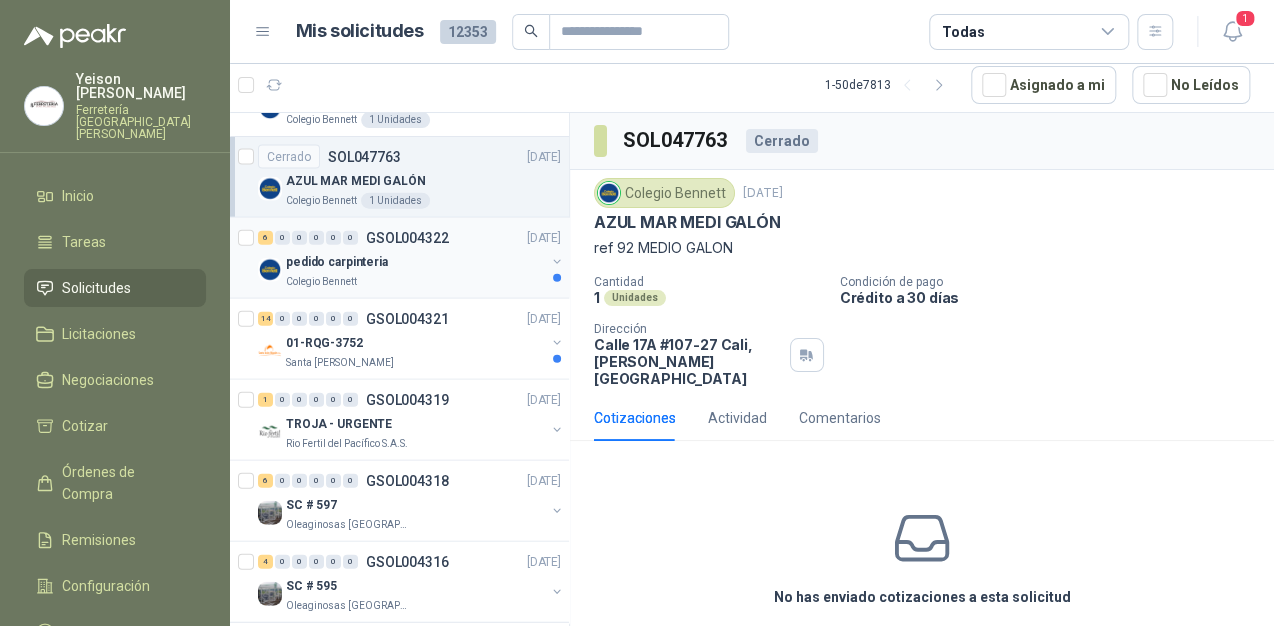 click on "pedido carpinteria" at bounding box center (415, 262) 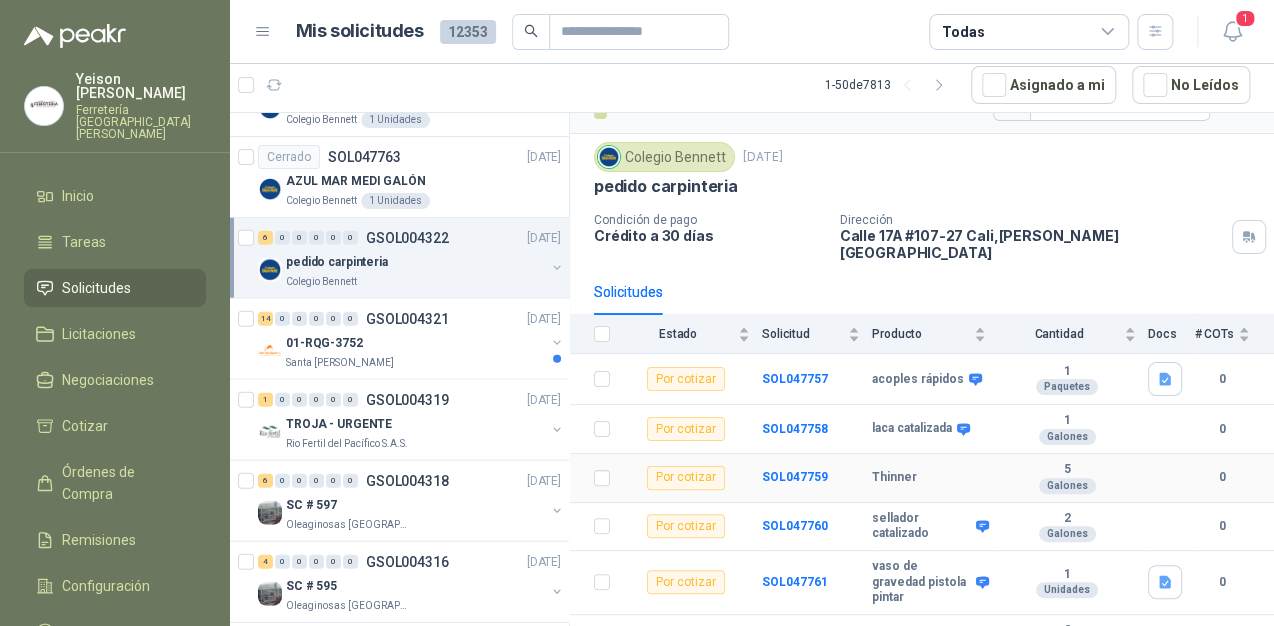 scroll, scrollTop: 60, scrollLeft: 0, axis: vertical 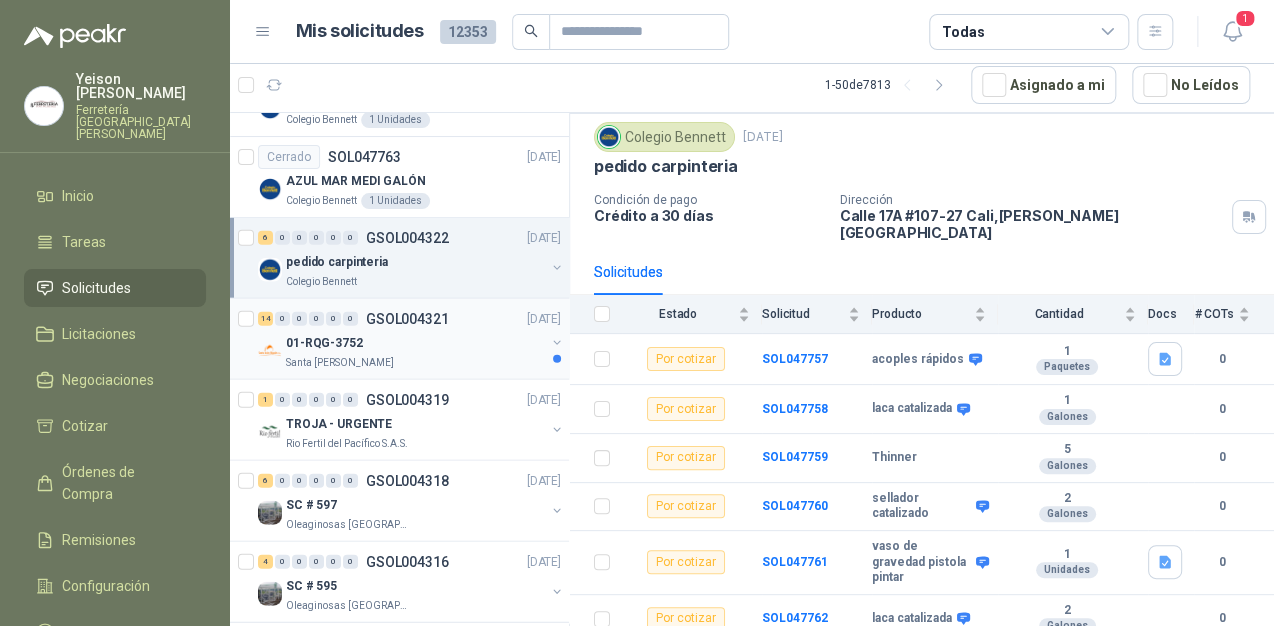 click on "01-RQG-3752" at bounding box center [415, 343] 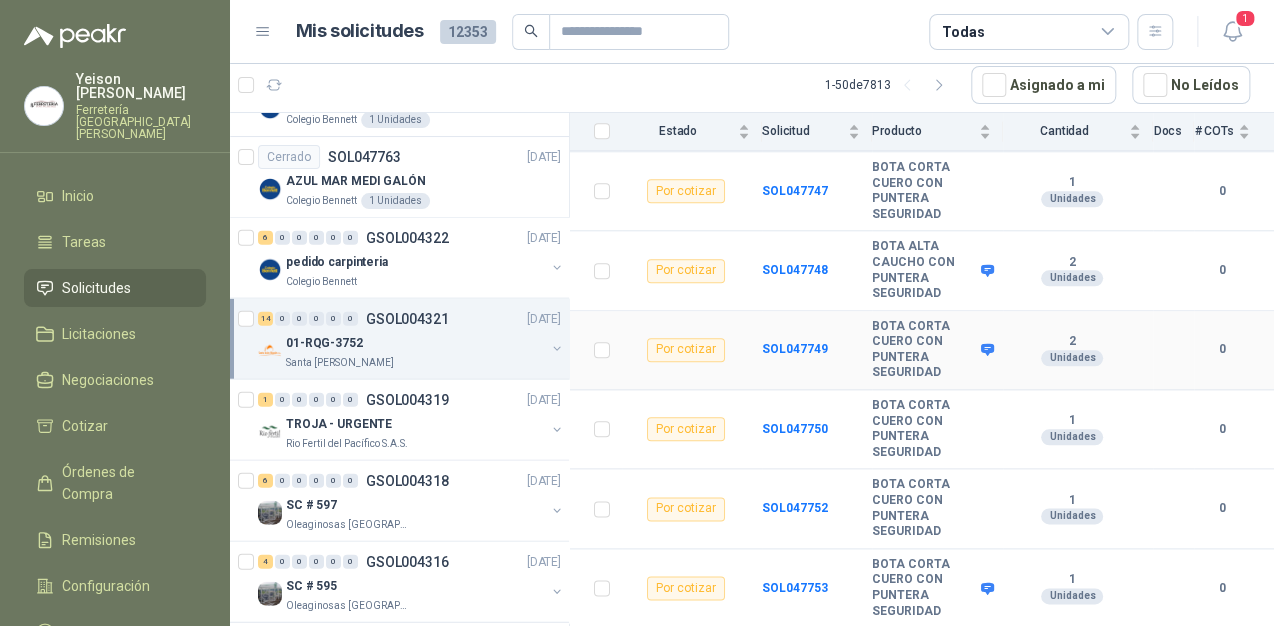 scroll, scrollTop: 875, scrollLeft: 0, axis: vertical 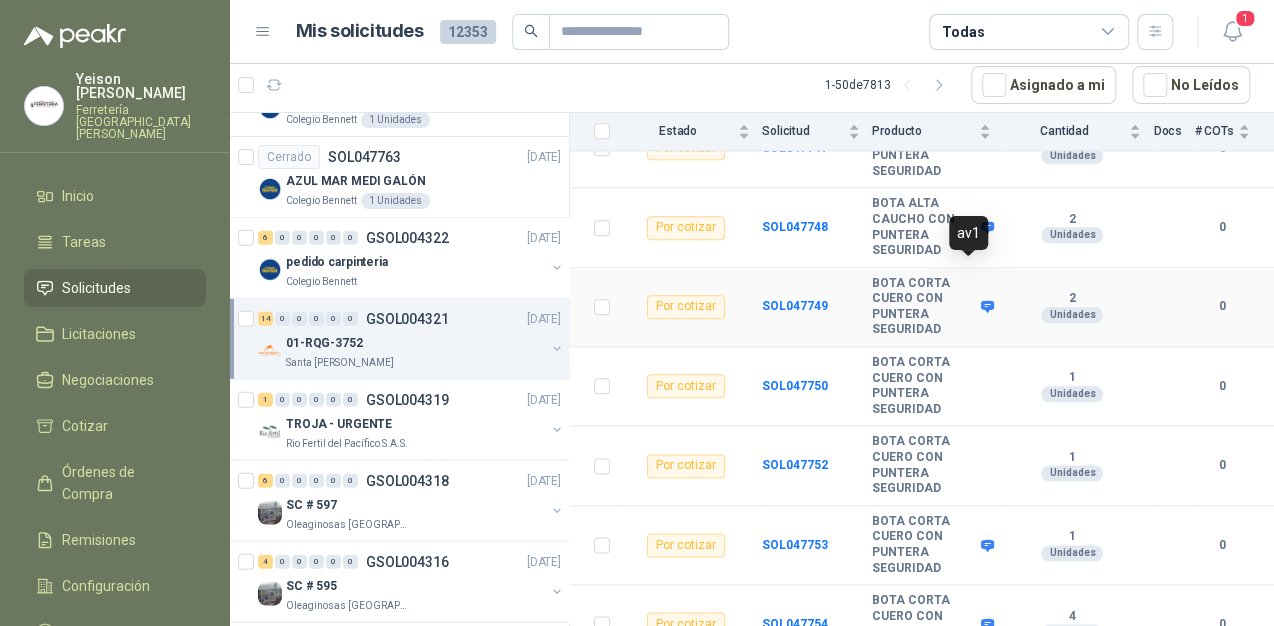 click 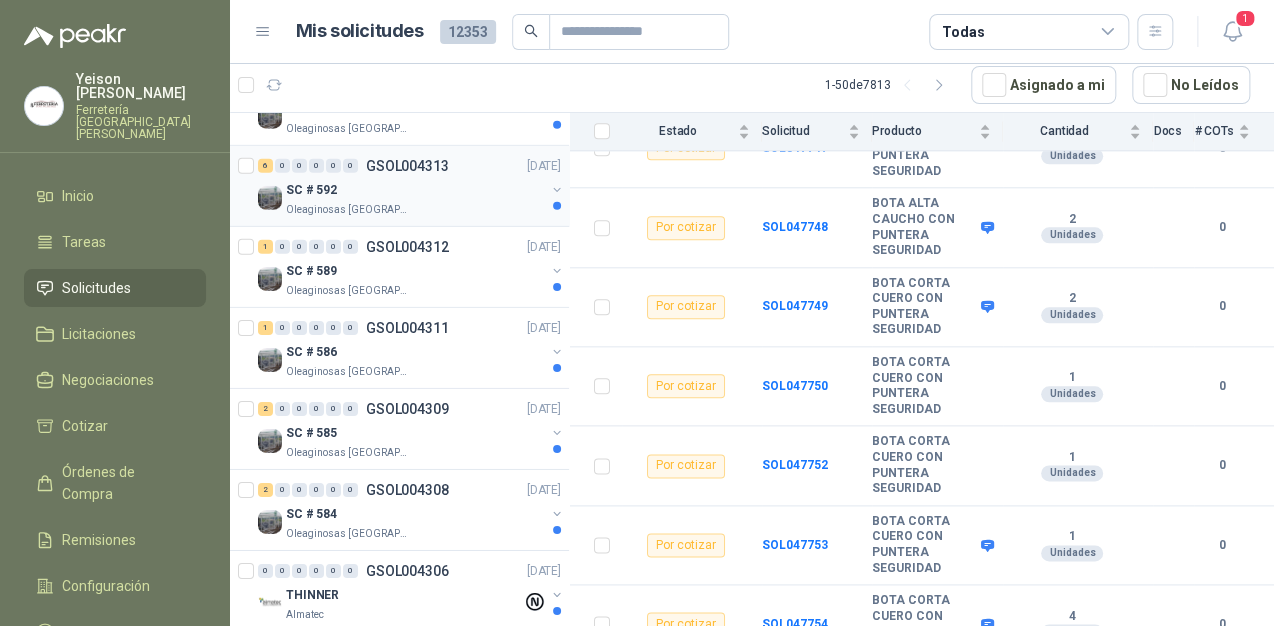 scroll, scrollTop: 2720, scrollLeft: 0, axis: vertical 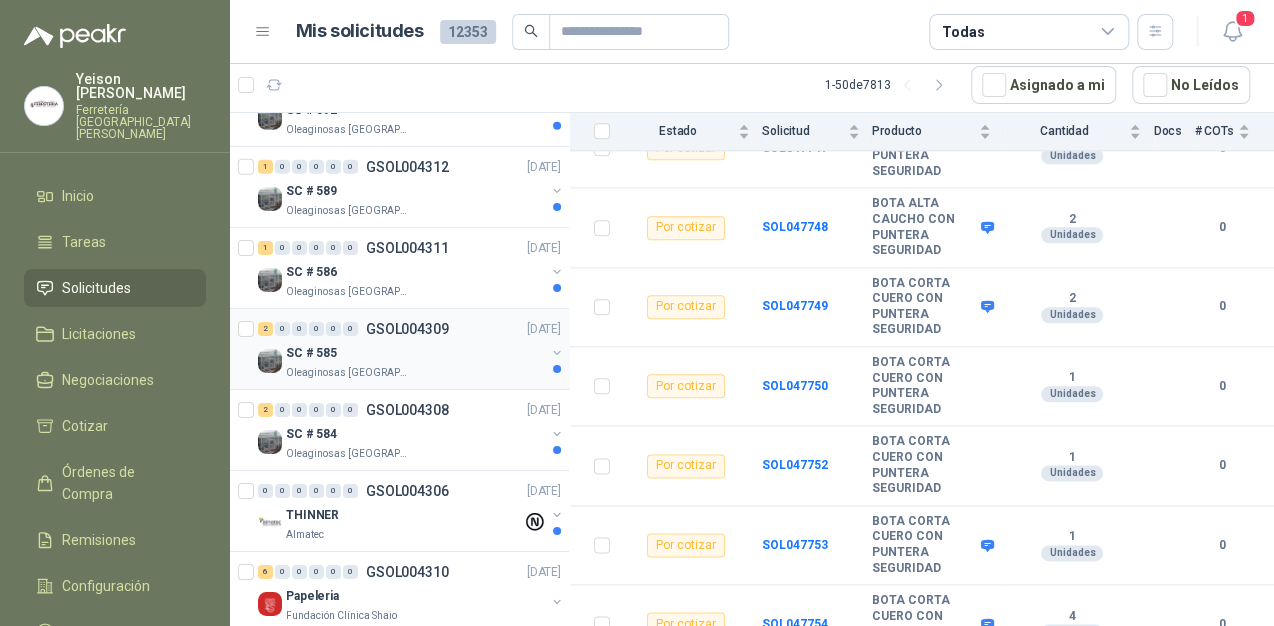 click on "SC # 585" at bounding box center [415, 353] 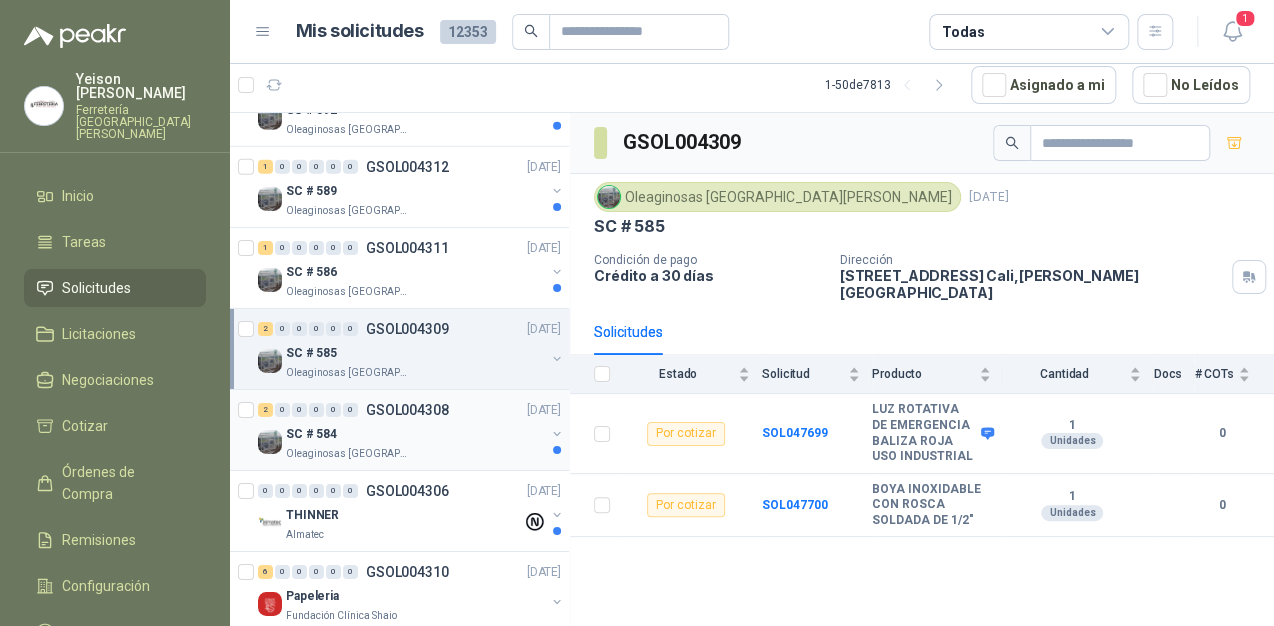 click on "2   0   0   0   0   0   GSOL004308 [DATE]" at bounding box center [411, 410] 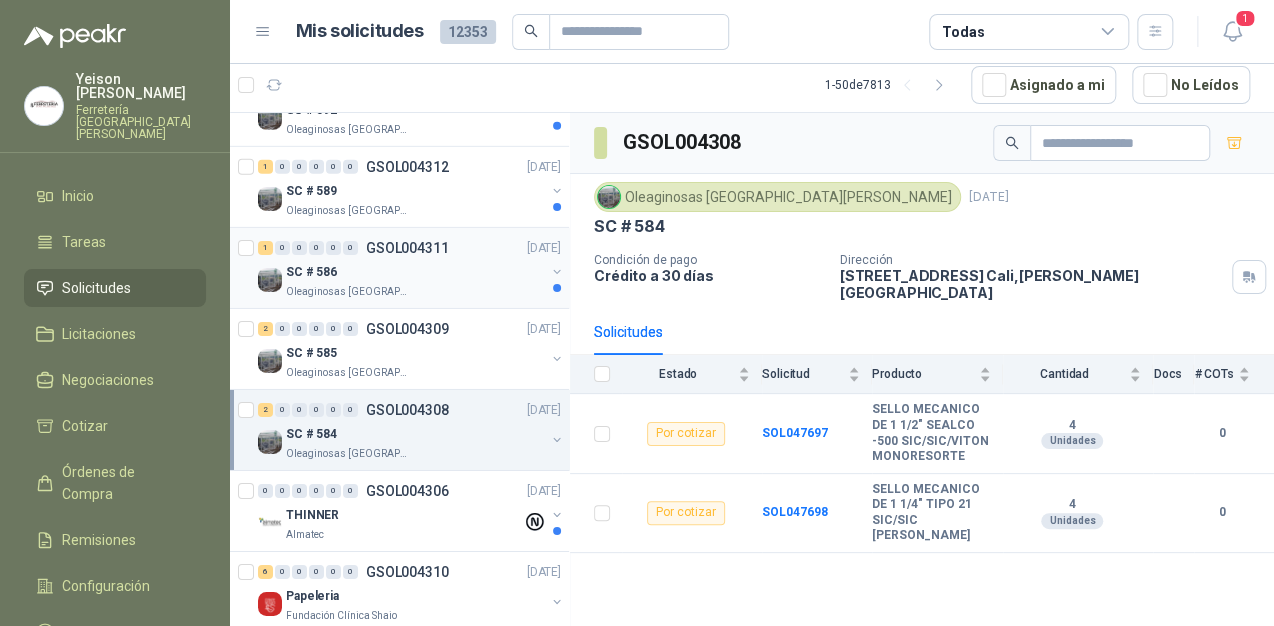 click on "SC # 586" at bounding box center (415, 272) 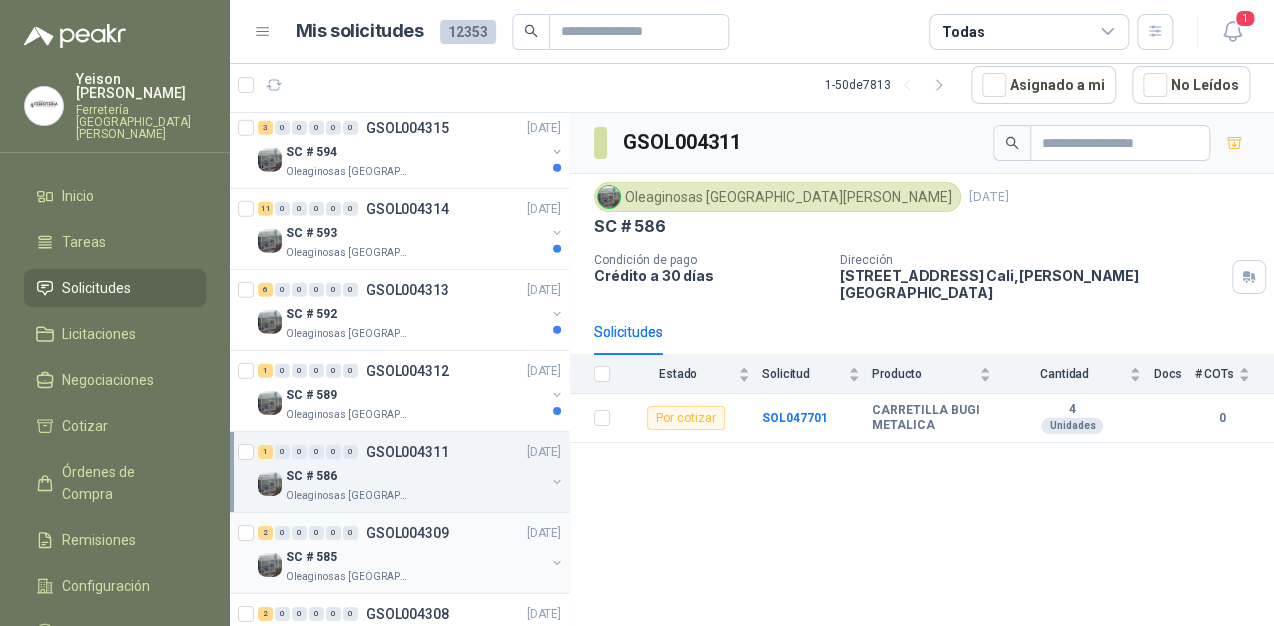 scroll, scrollTop: 2480, scrollLeft: 0, axis: vertical 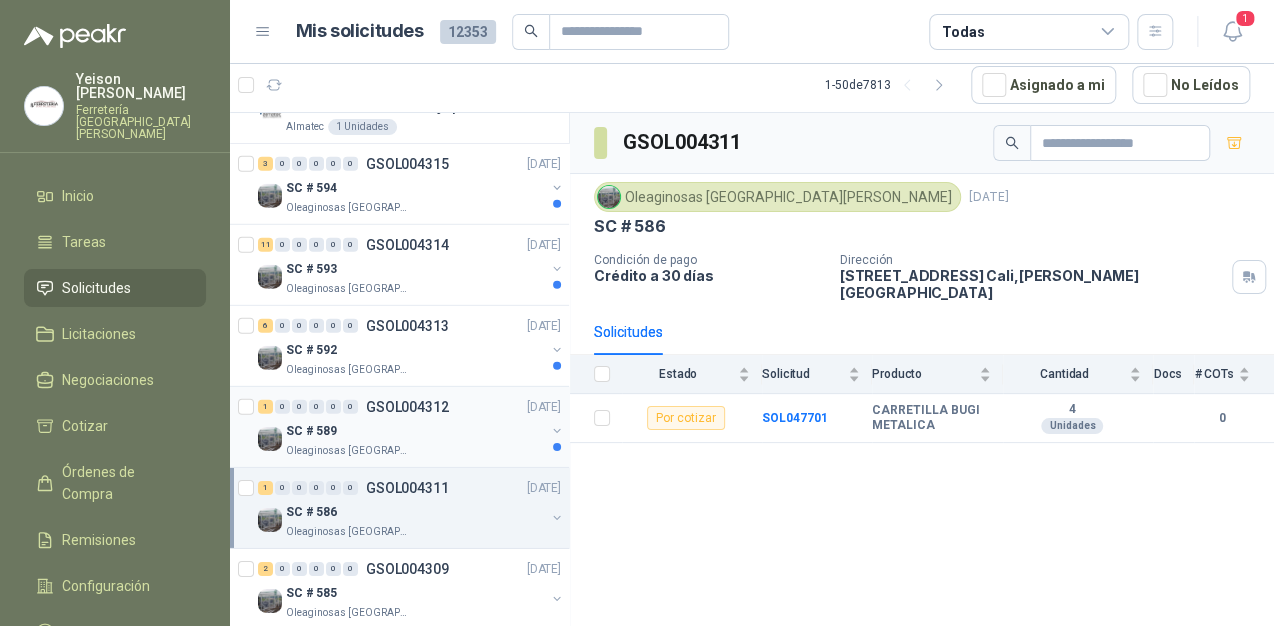 click on "SC # 589" at bounding box center [415, 431] 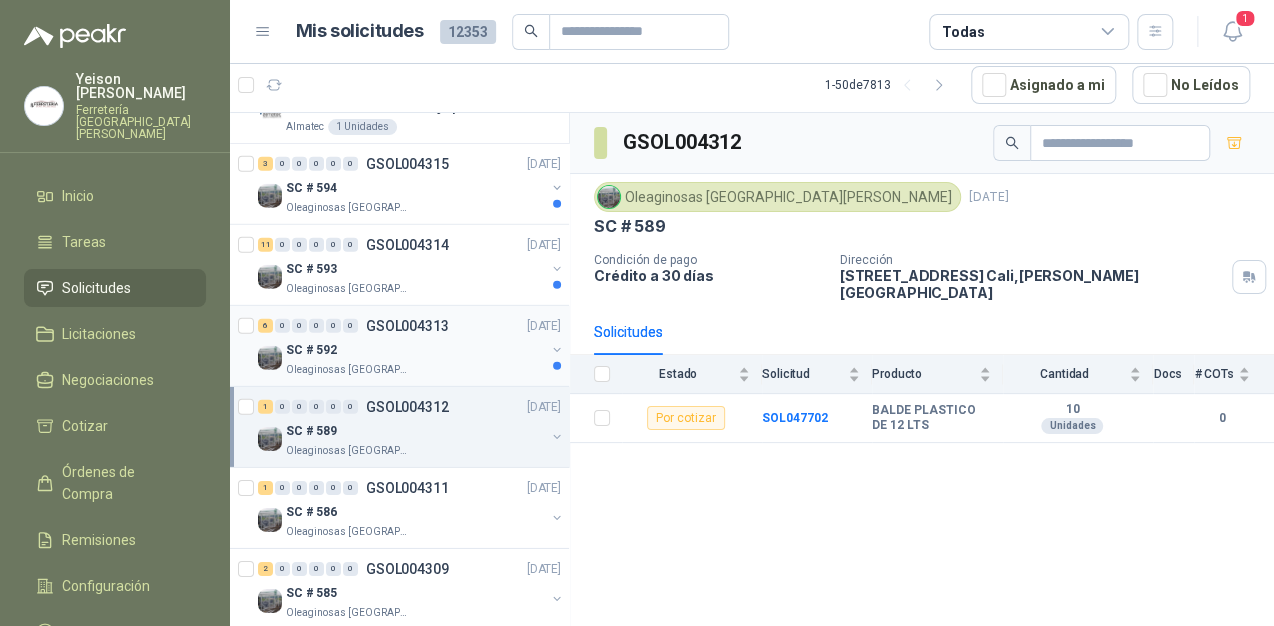 click on "6   0   0   0   0   0   GSOL004313 [DATE]   SC # 592 Oleaginosas [GEOGRAPHIC_DATA][PERSON_NAME]" at bounding box center (399, 346) 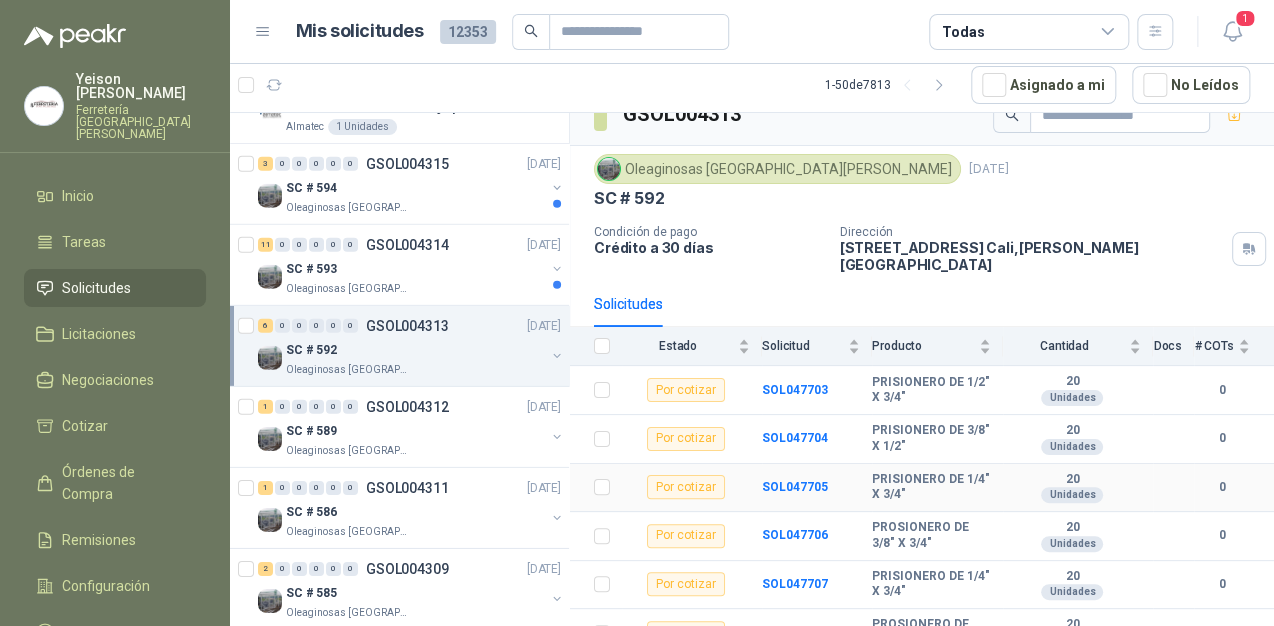 scroll, scrollTop: 44, scrollLeft: 0, axis: vertical 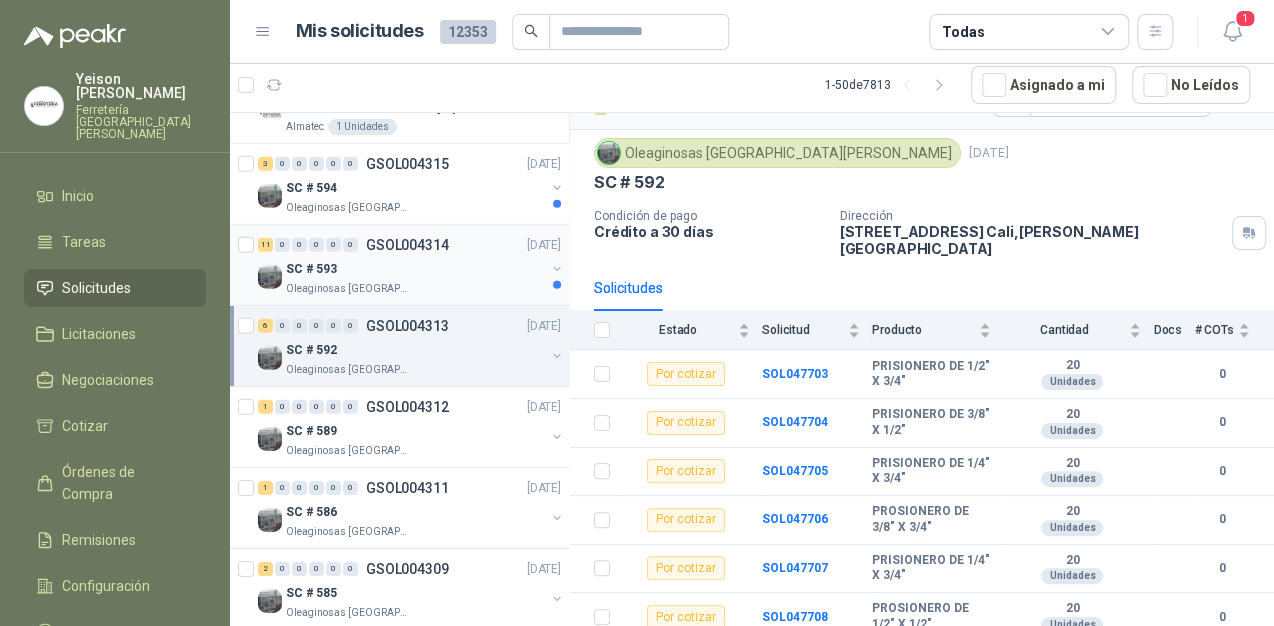 click on "Oleaginosas [GEOGRAPHIC_DATA][PERSON_NAME]" at bounding box center [415, 289] 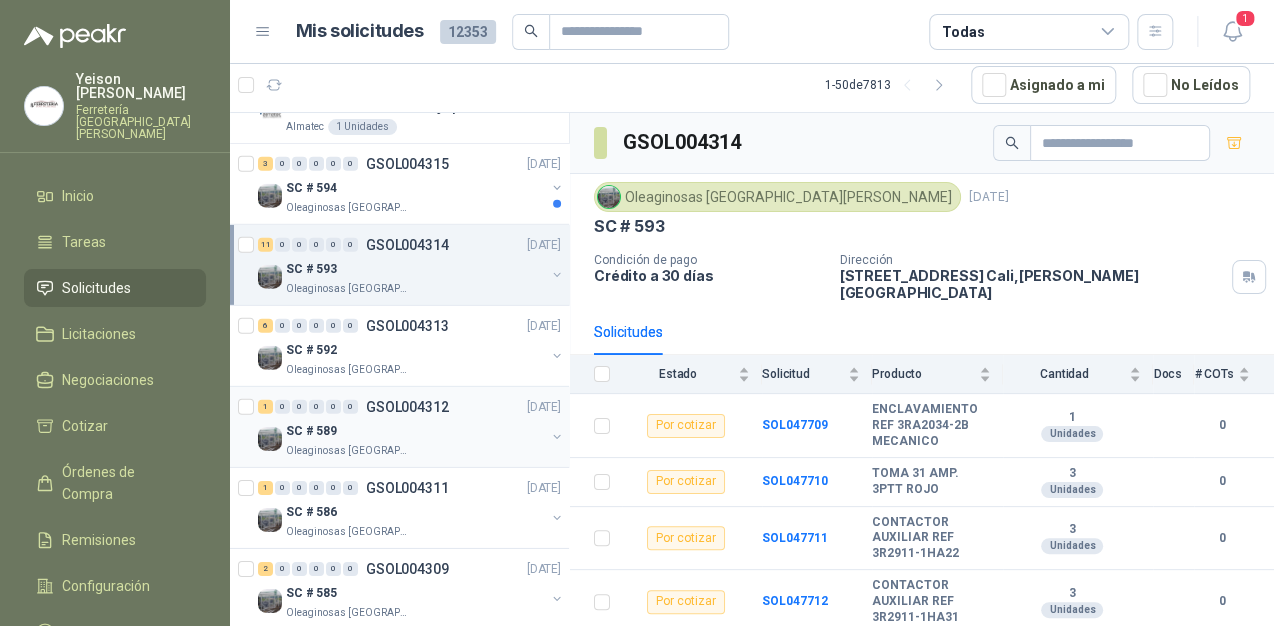scroll, scrollTop: 0, scrollLeft: 0, axis: both 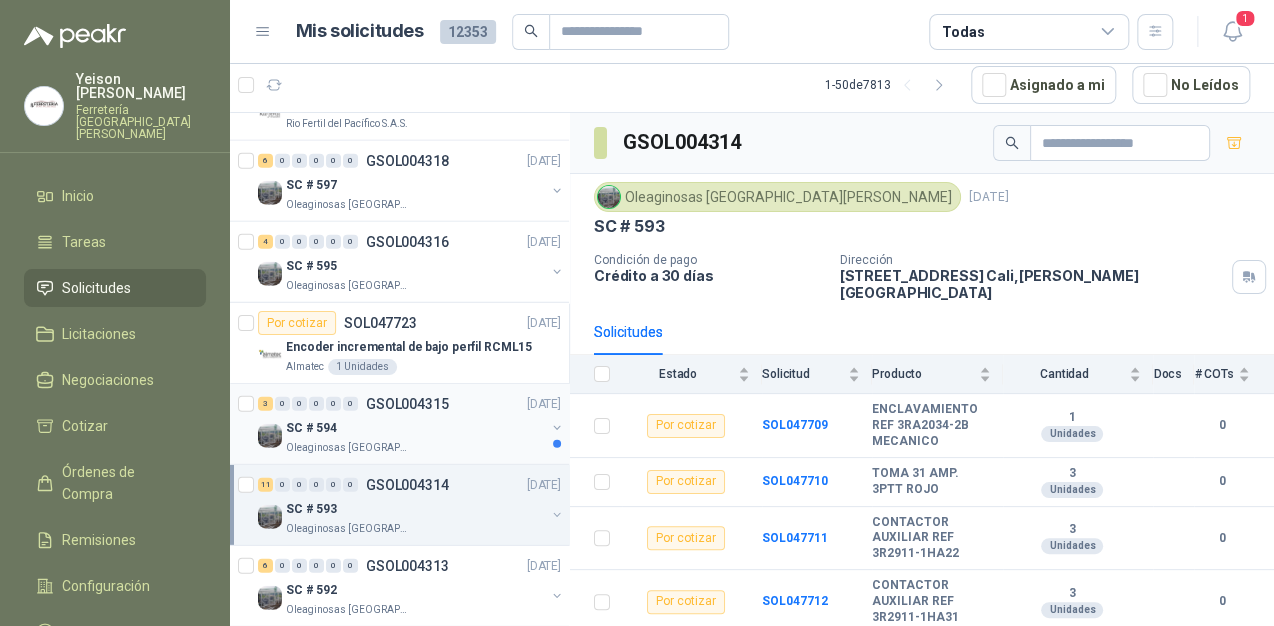 click on "SC # 594" at bounding box center (415, 428) 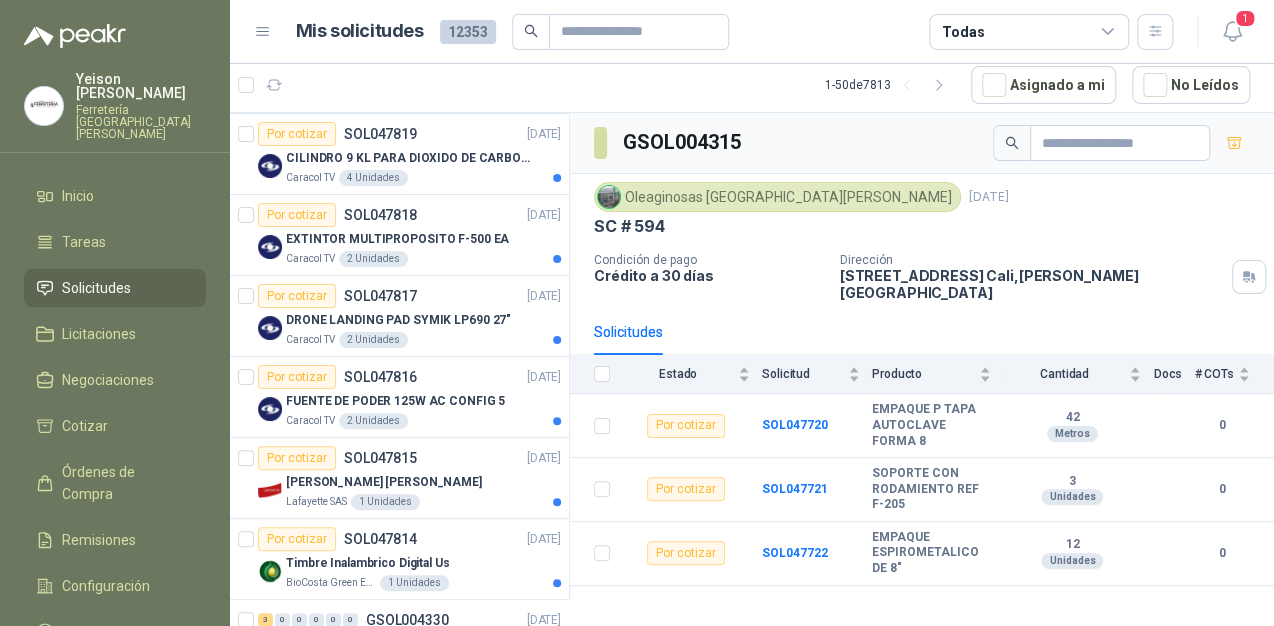 scroll, scrollTop: 0, scrollLeft: 0, axis: both 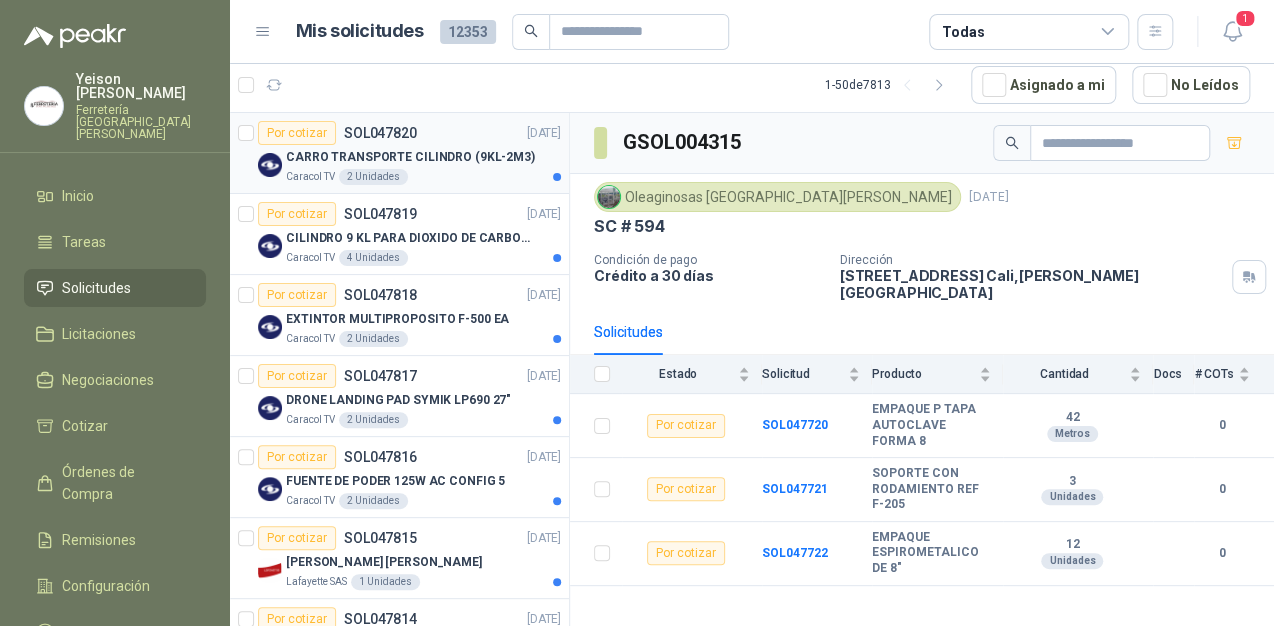 click on "Por cotizar SOL047820" at bounding box center [337, 133] 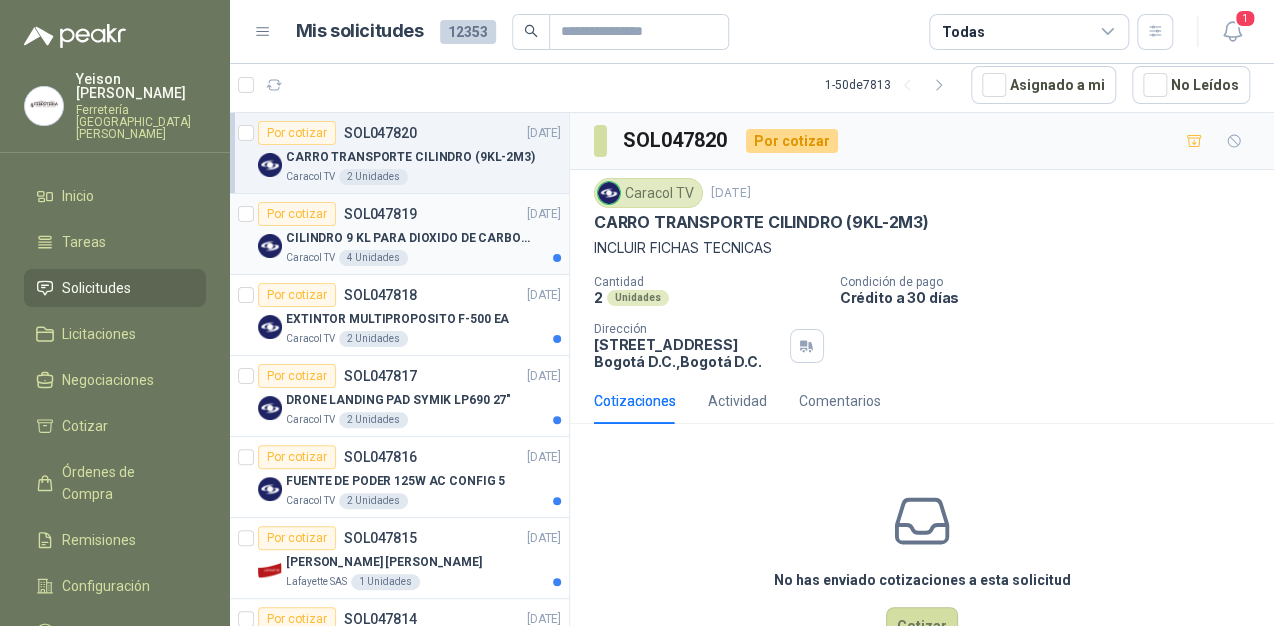 click on "CILINDRO 9 KL PARA DIOXIDO DE CARBONO" at bounding box center [410, 238] 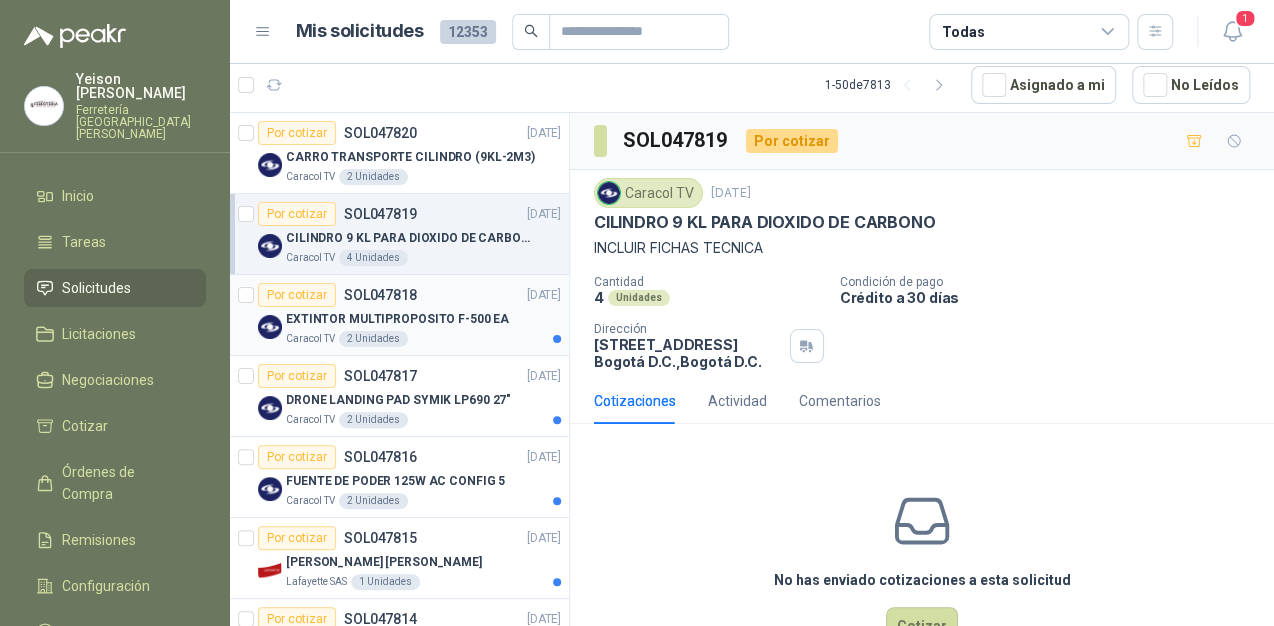 click on "EXTINTOR MULTIPROPOSITO F-500 EA" at bounding box center (397, 319) 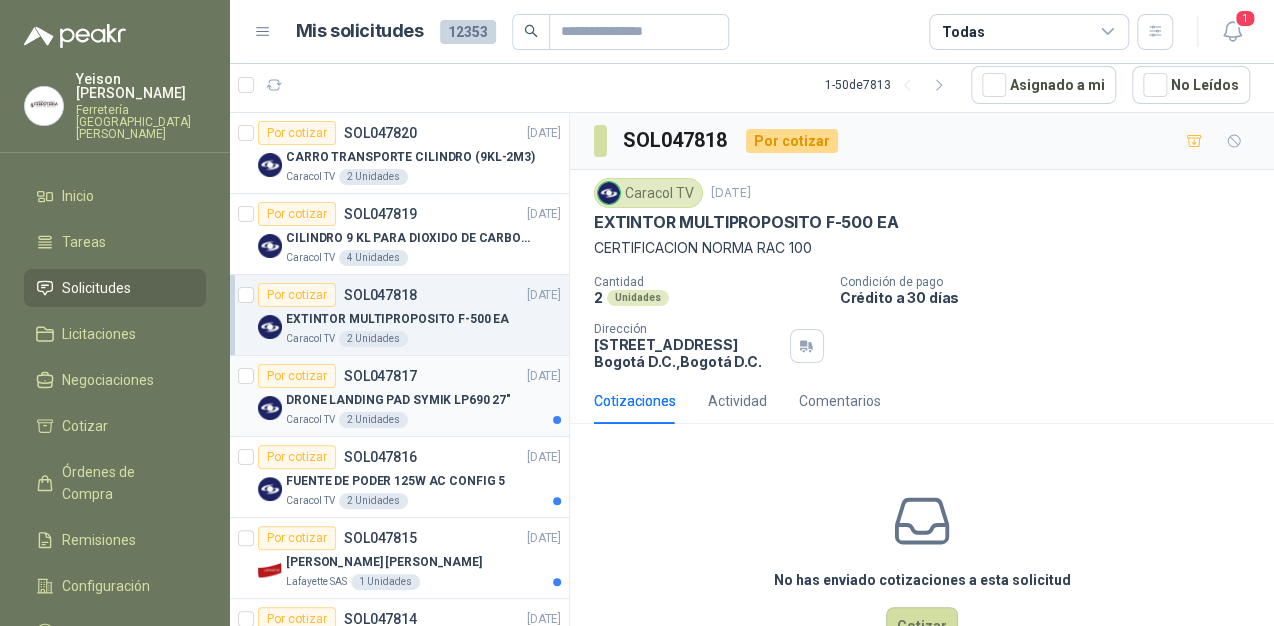 click on "Por cotizar SOL047817 [DATE]" at bounding box center (409, 376) 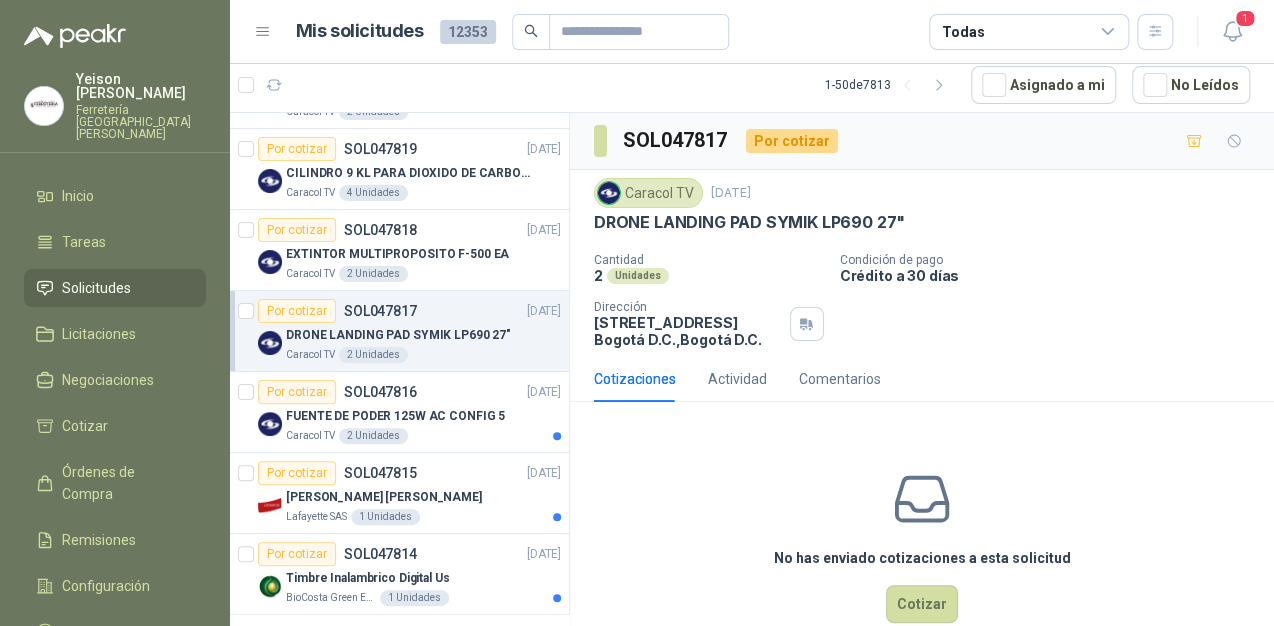 scroll, scrollTop: 160, scrollLeft: 0, axis: vertical 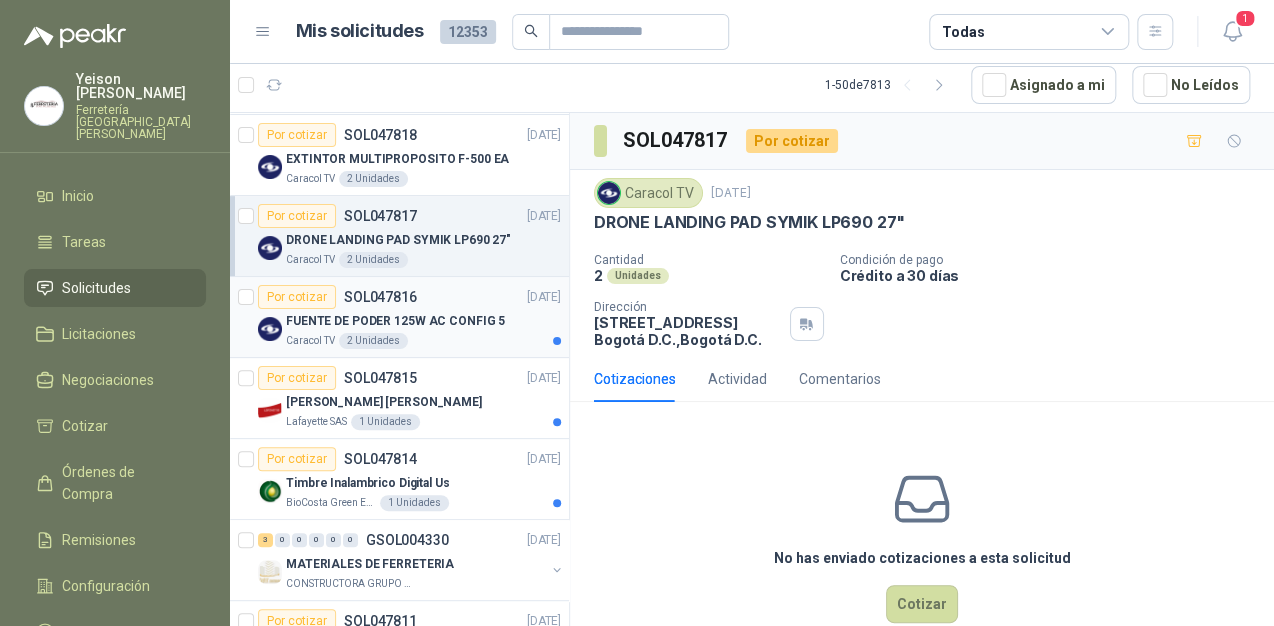 click on "FUENTE DE PODER 125W AC CONFIG 5" at bounding box center (423, 321) 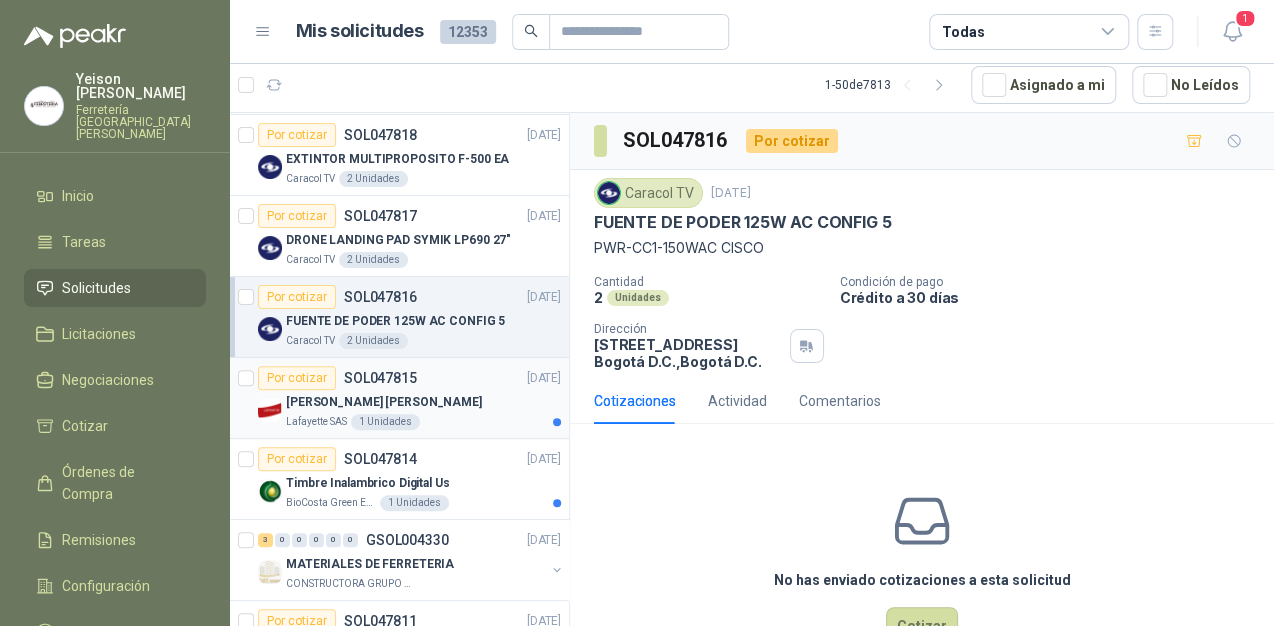 click on "[PERSON_NAME] [PERSON_NAME]" at bounding box center (384, 402) 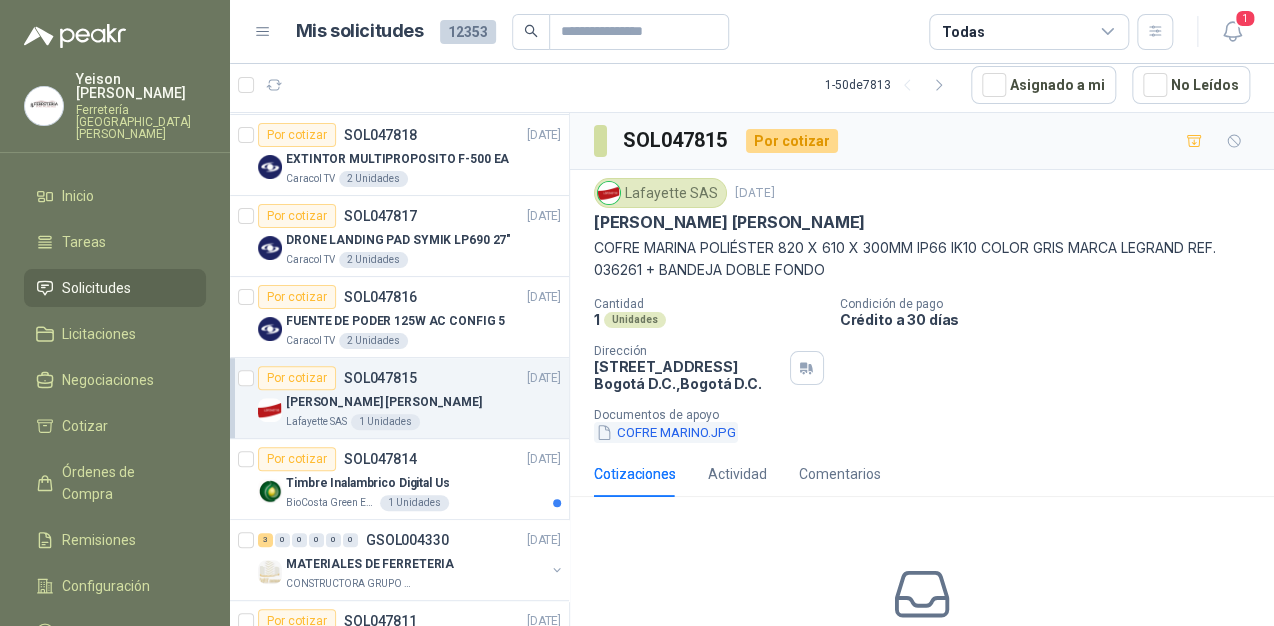 click on "COFRE MARINO.JPG" at bounding box center (666, 432) 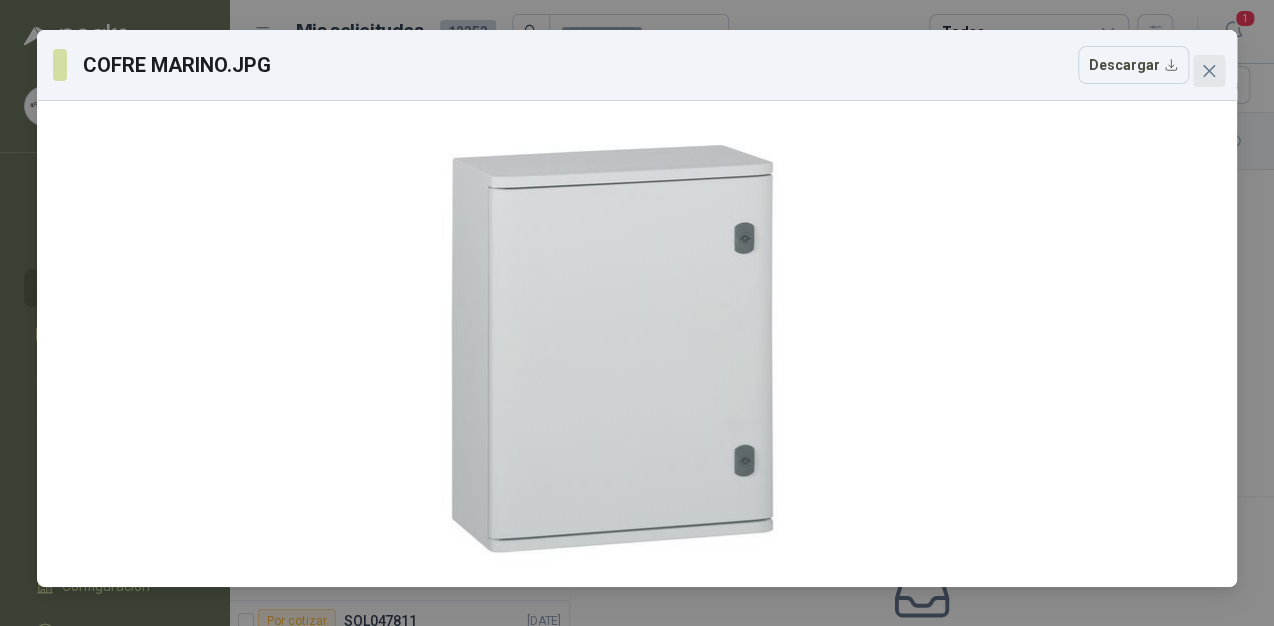 click 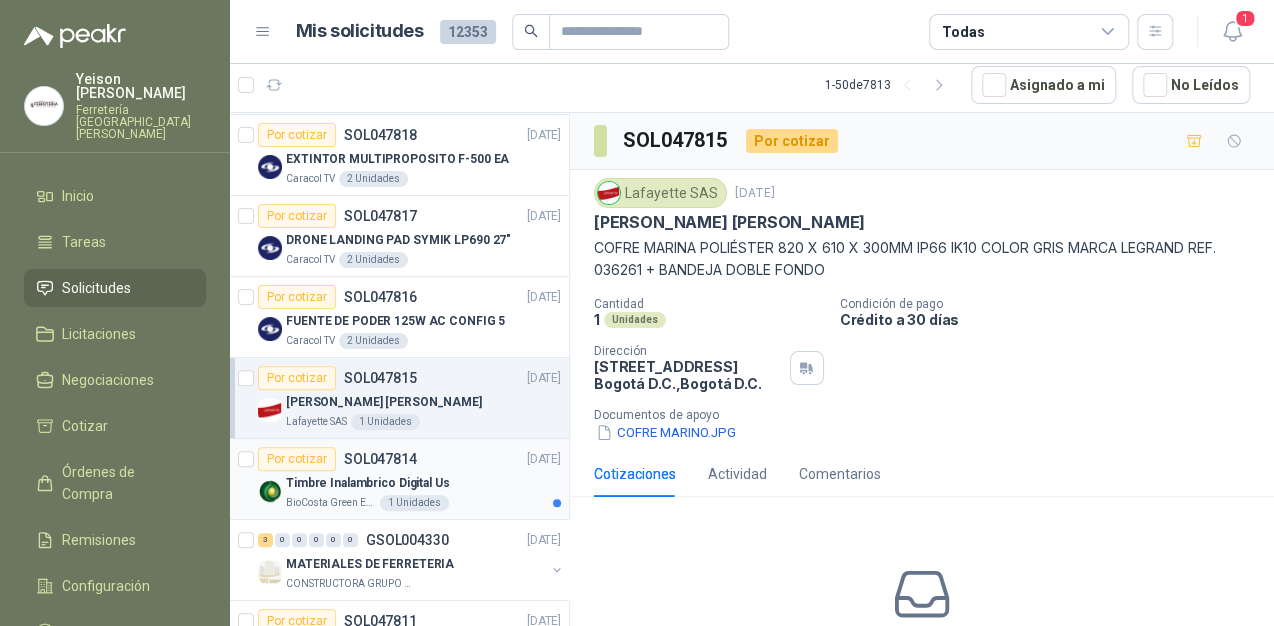click on "Timbre Inalambrico Digital Us" at bounding box center [368, 483] 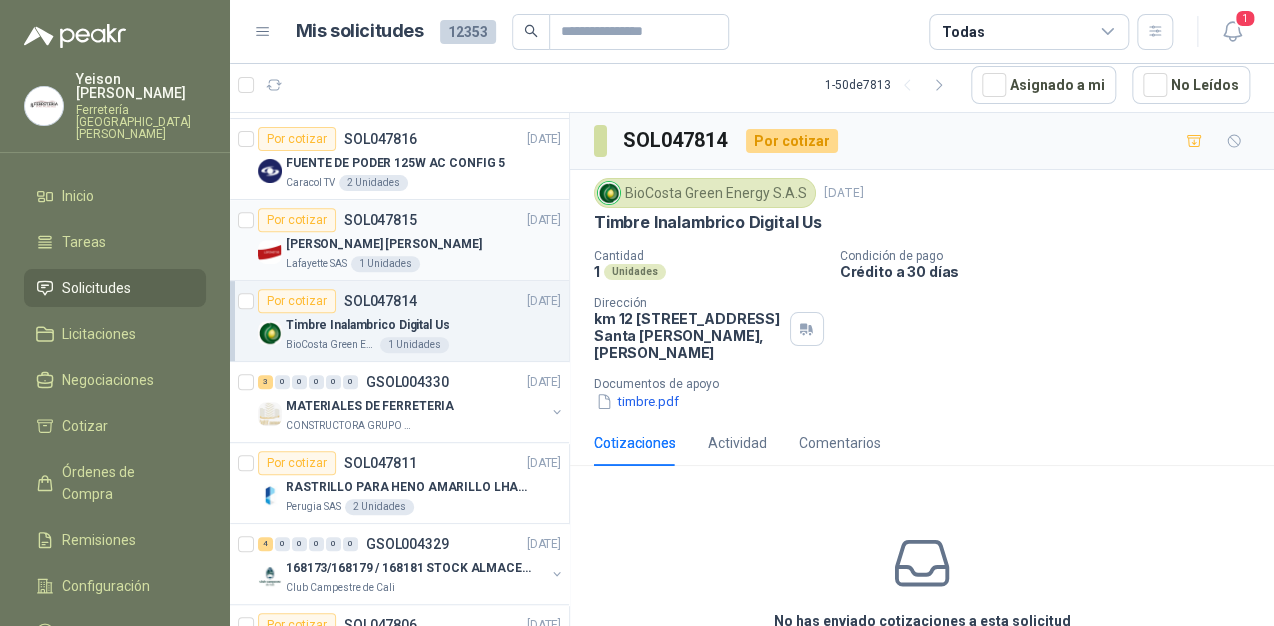 scroll, scrollTop: 320, scrollLeft: 0, axis: vertical 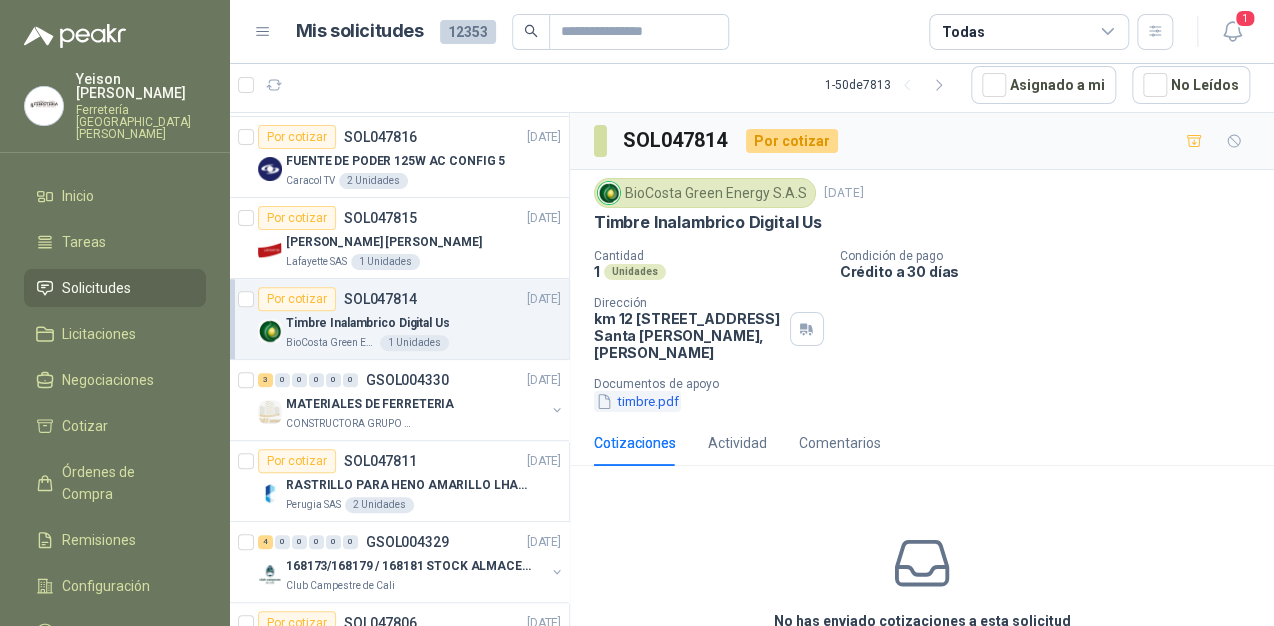 click on "timbre.pdf" at bounding box center (637, 401) 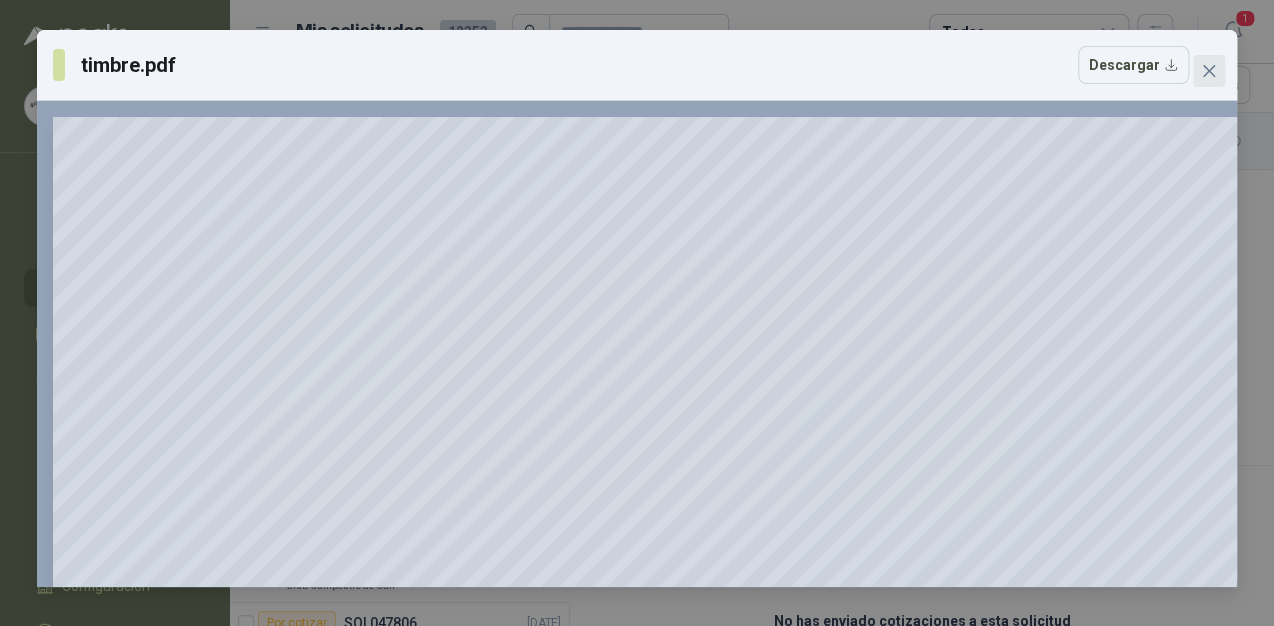 click 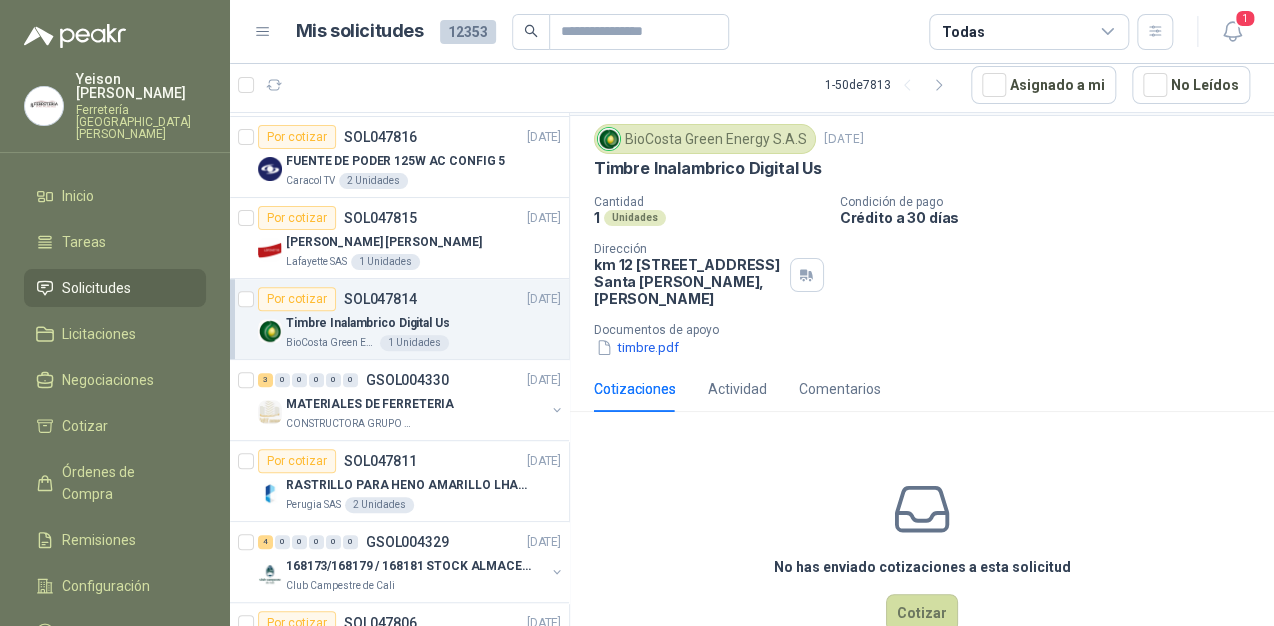 scroll, scrollTop: 110, scrollLeft: 0, axis: vertical 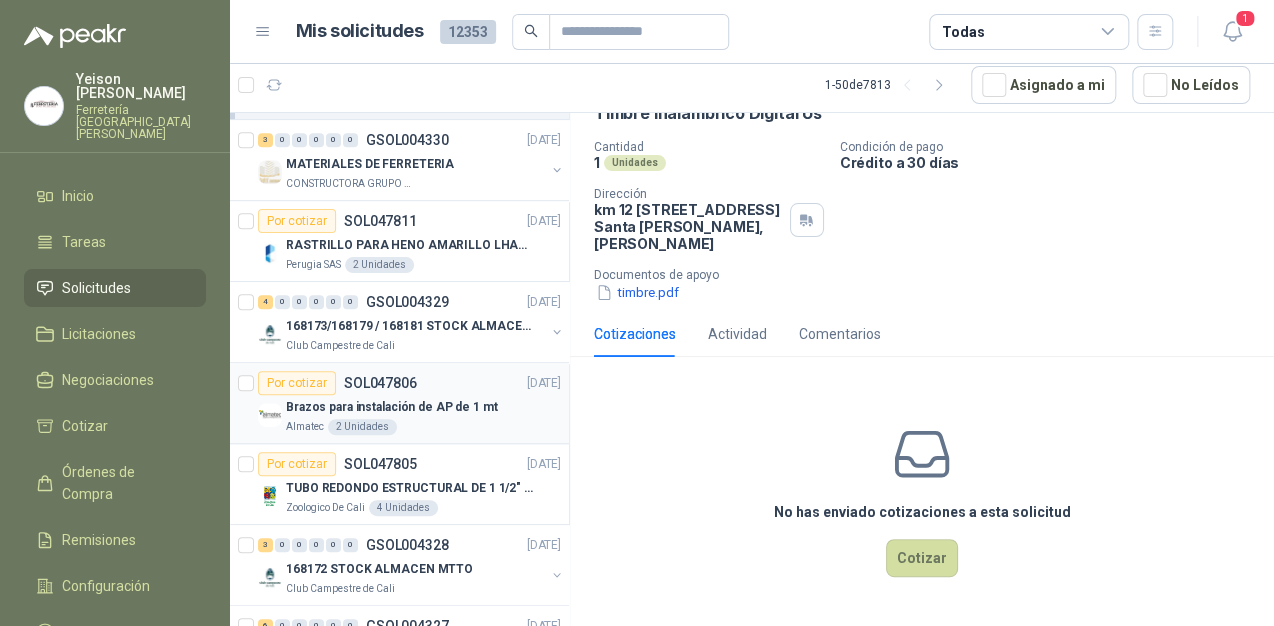 click on "Brazos para instalación de AP de 1 mt" at bounding box center (423, 407) 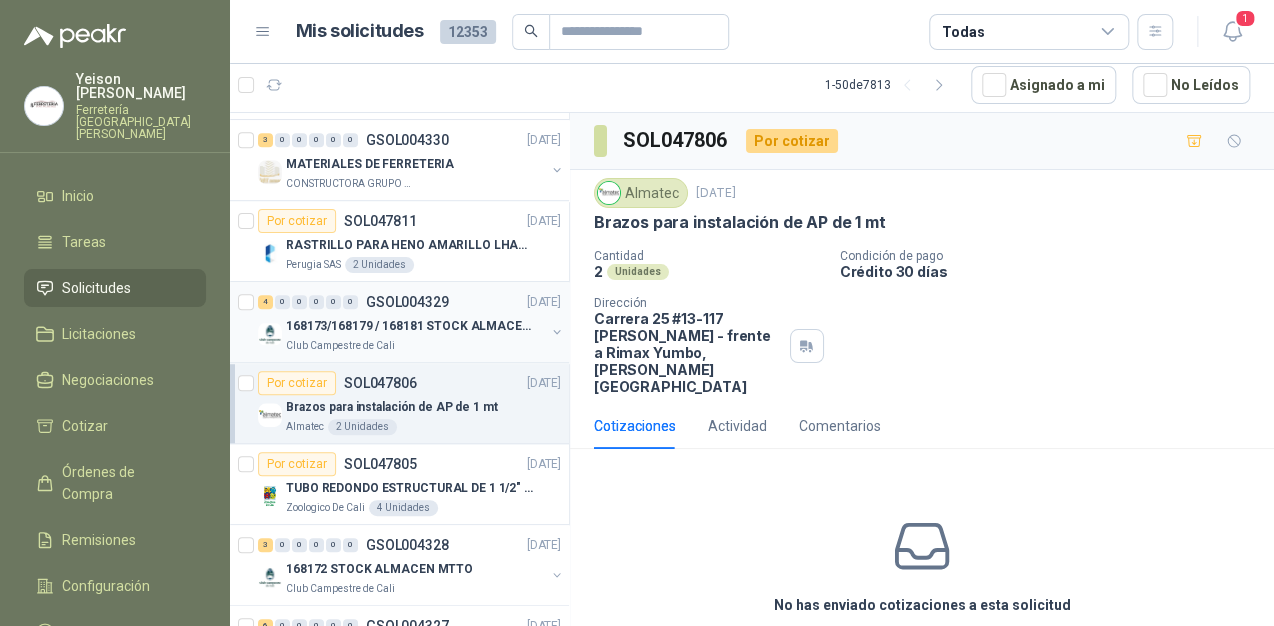 click on "168173/168179 / 168181 STOCK ALMACEN MTTO" at bounding box center [410, 326] 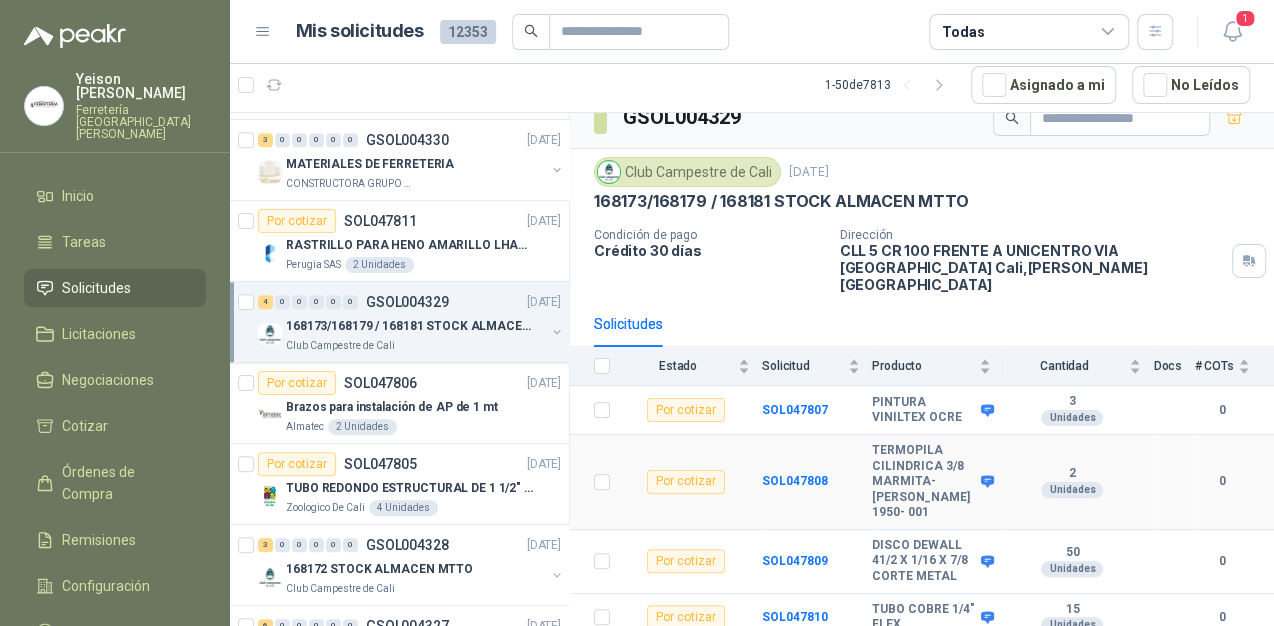 scroll, scrollTop: 37, scrollLeft: 0, axis: vertical 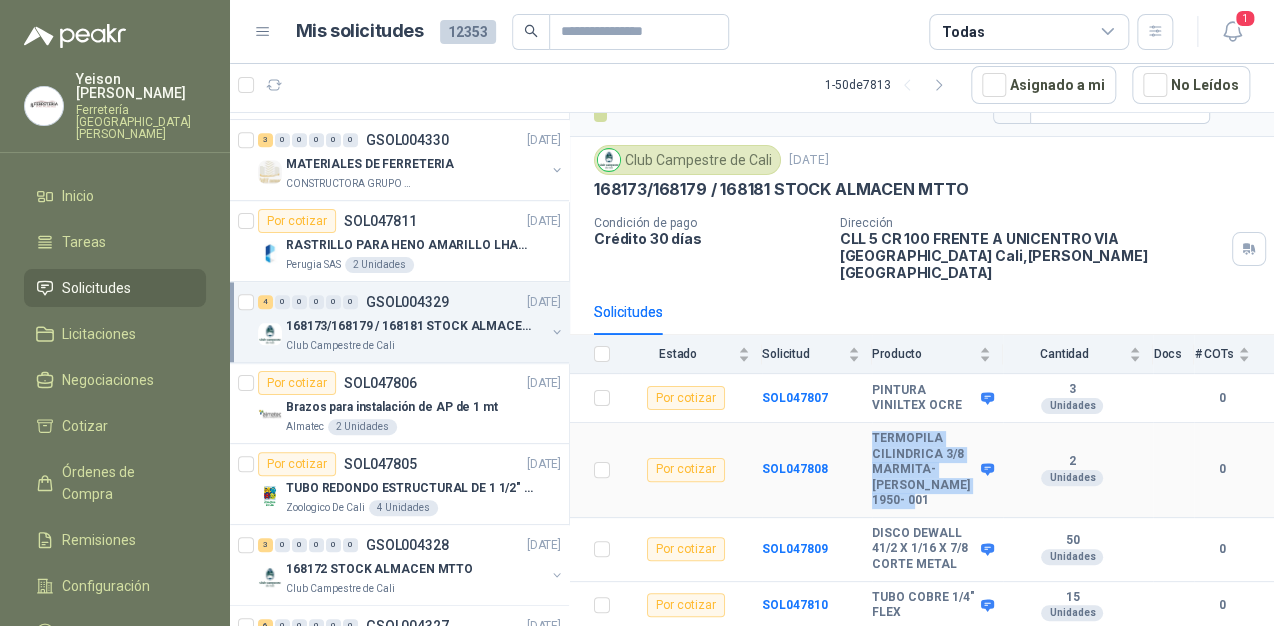 drag, startPoint x: 927, startPoint y: 474, endPoint x: 874, endPoint y: 411, distance: 82.32861 